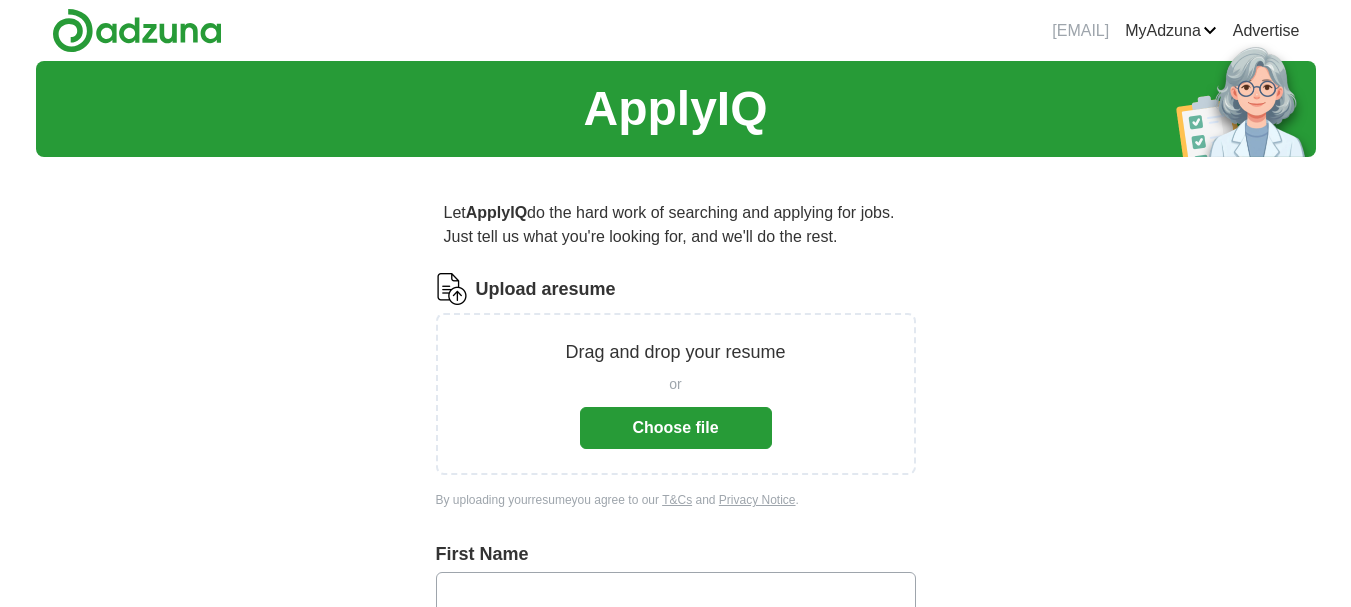 scroll, scrollTop: 0, scrollLeft: 0, axis: both 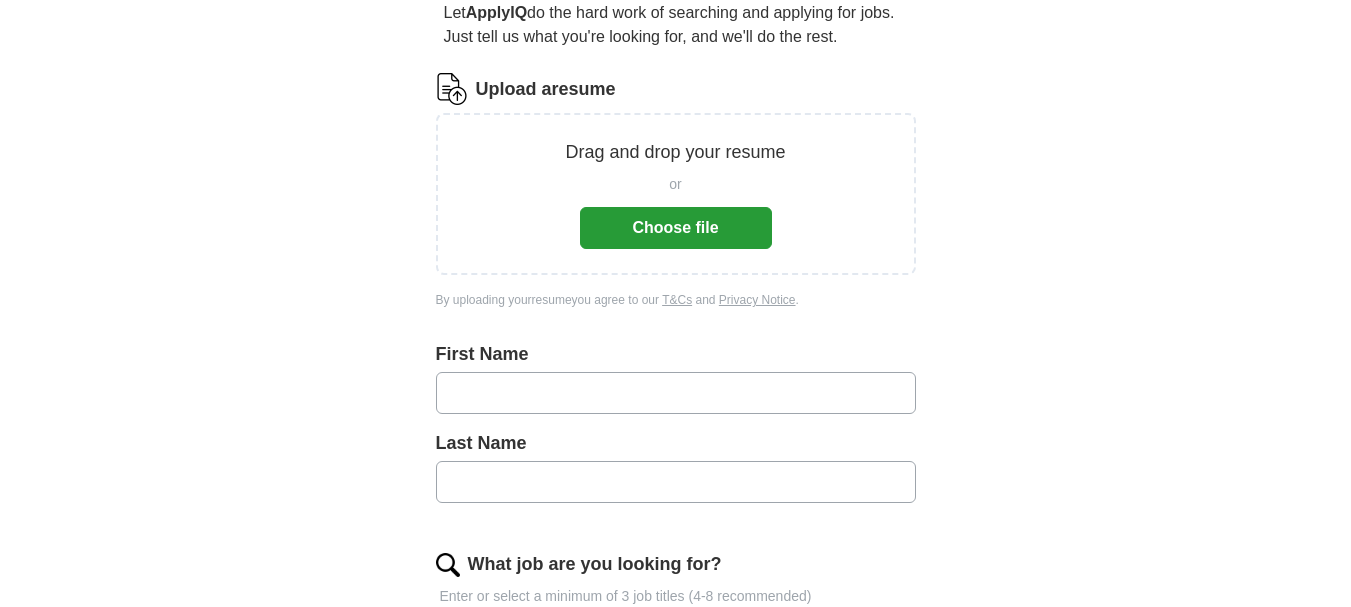 click on "Choose file" at bounding box center [676, 228] 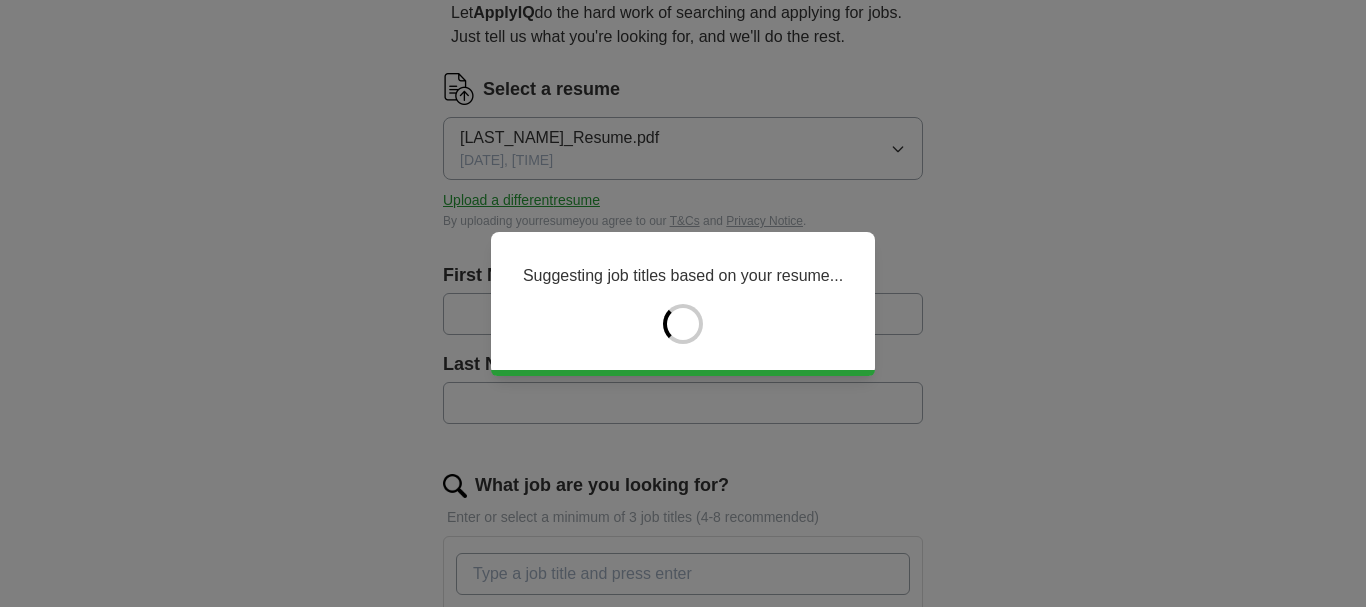 type on "*****" 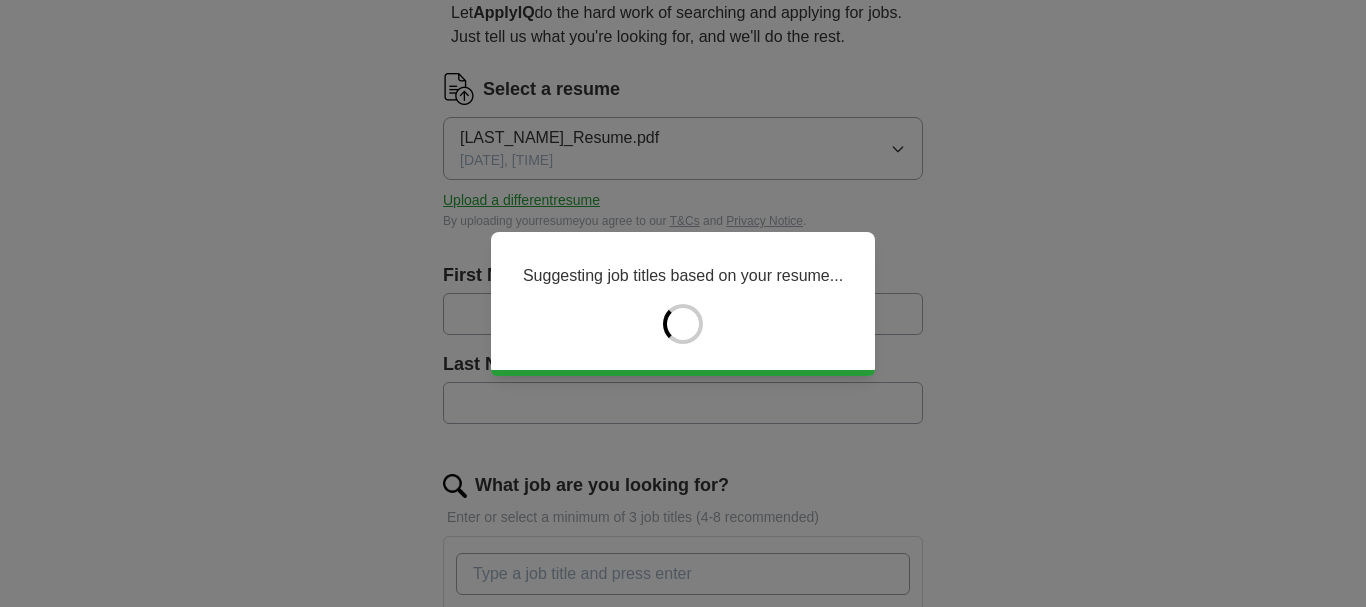 type on "*****" 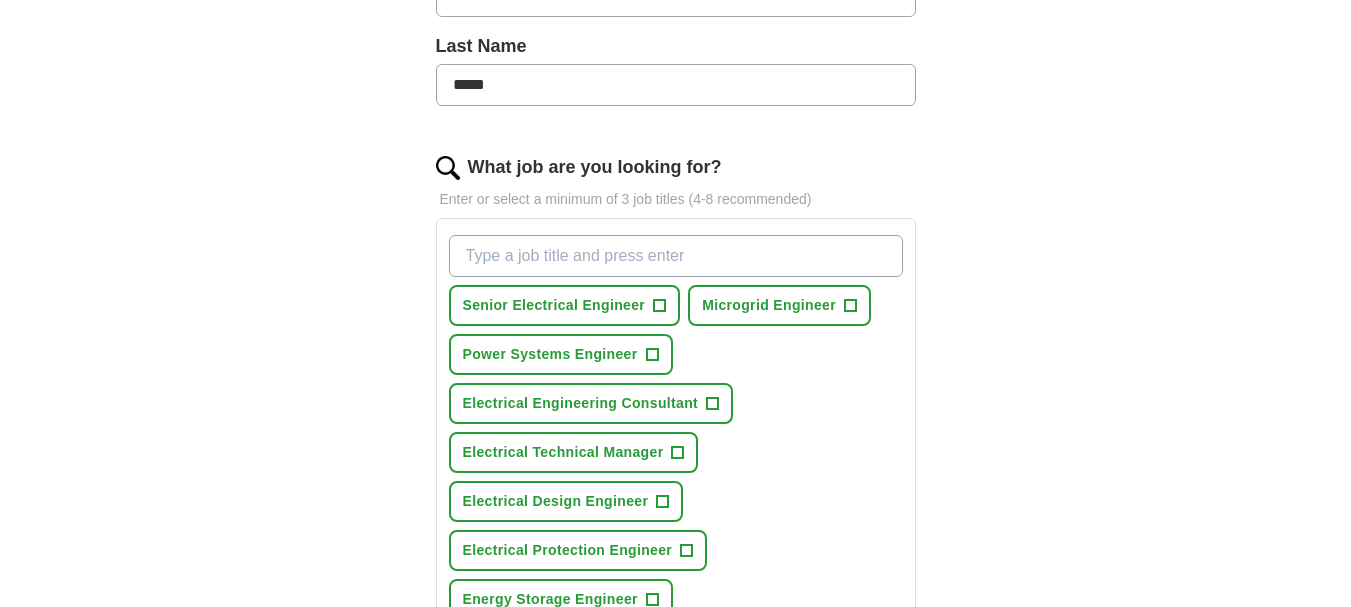 scroll, scrollTop: 500, scrollLeft: 0, axis: vertical 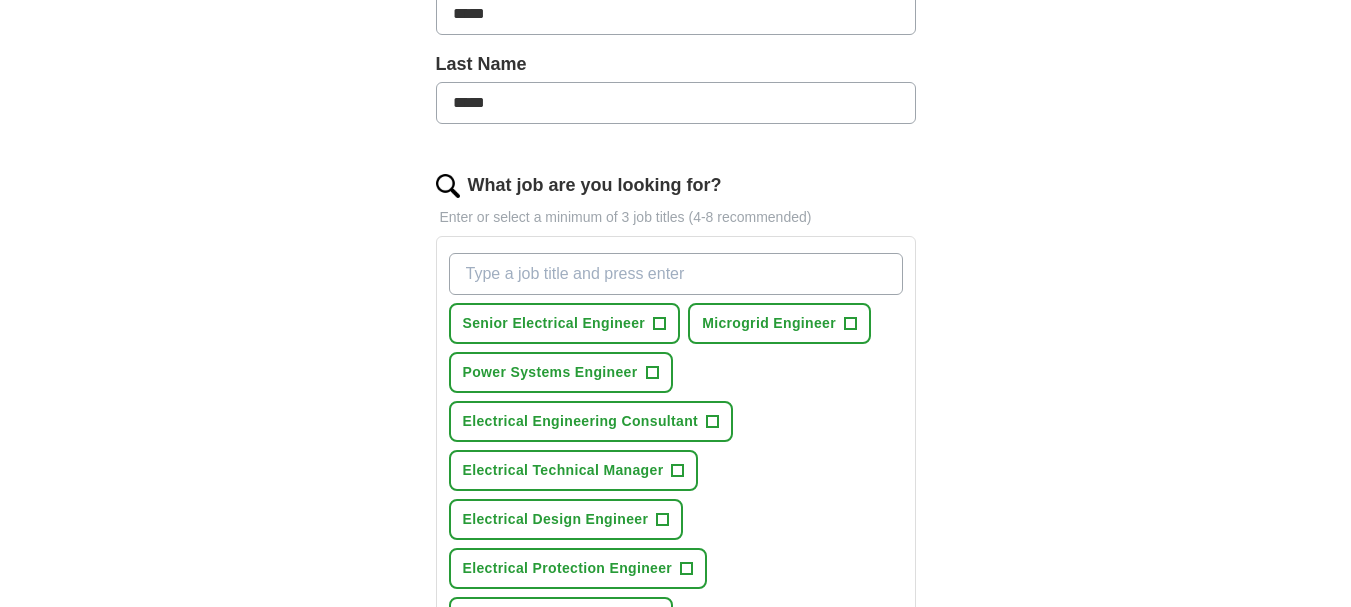 click on "What job are you looking for?" at bounding box center (676, 274) 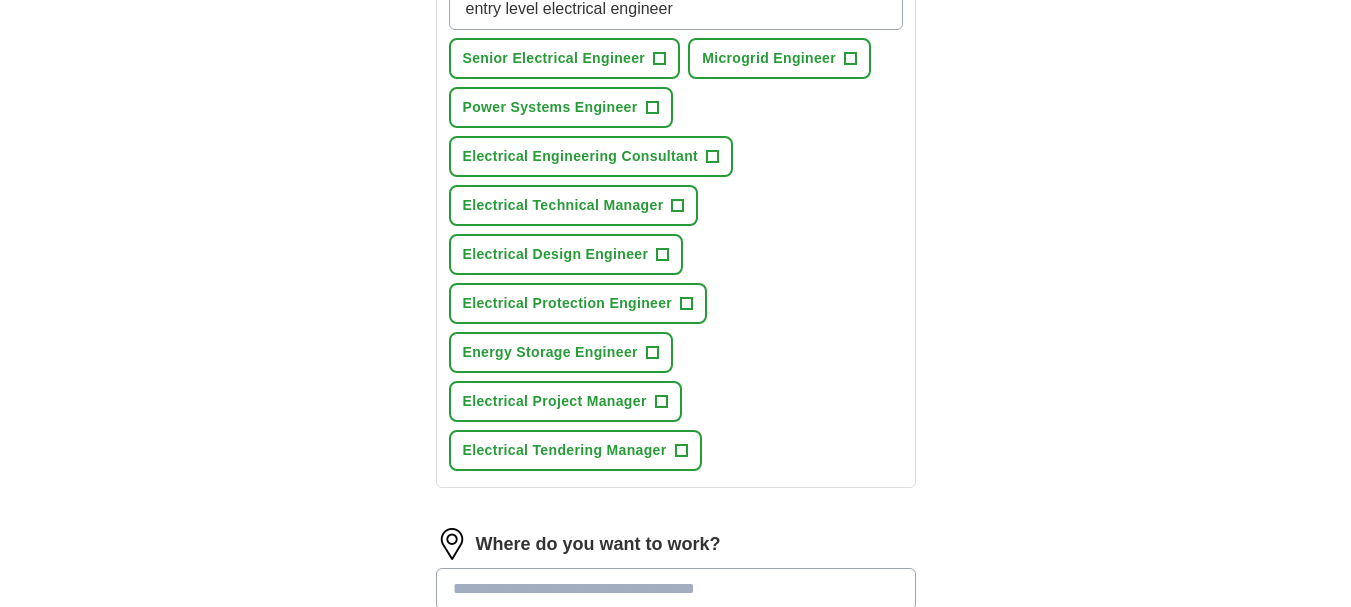 scroll, scrollTop: 800, scrollLeft: 0, axis: vertical 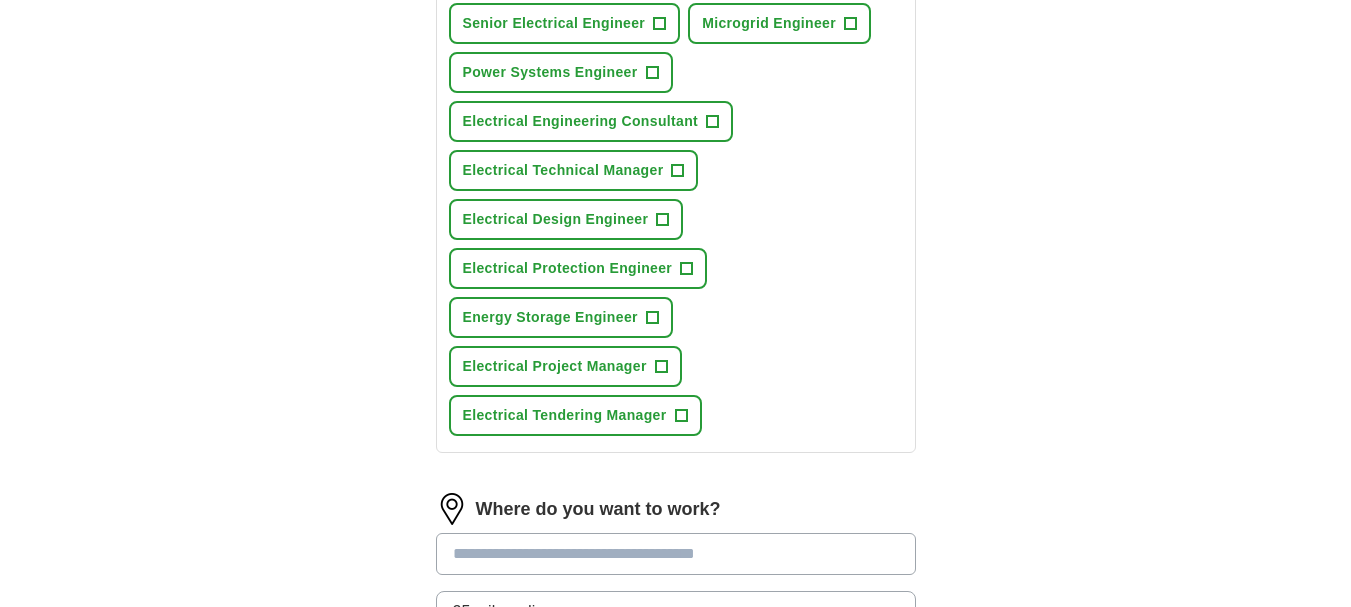 type on "entry level electrical engineer" 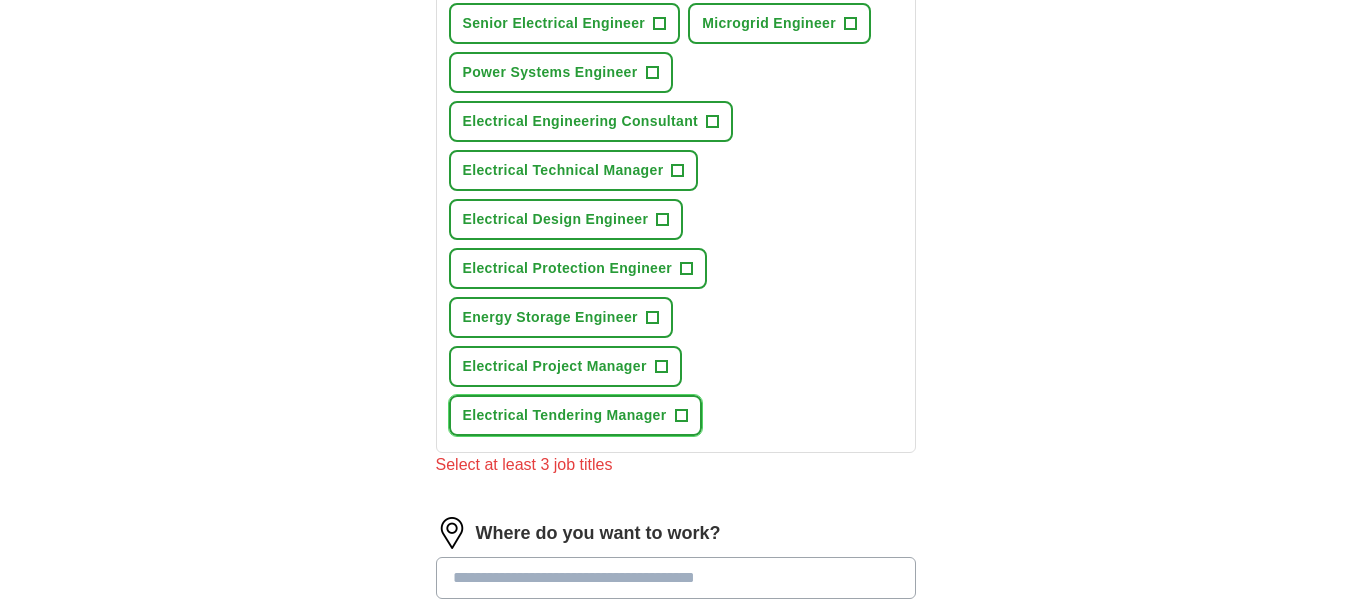 click on "Electrical Tendering Manager +" at bounding box center (575, 415) 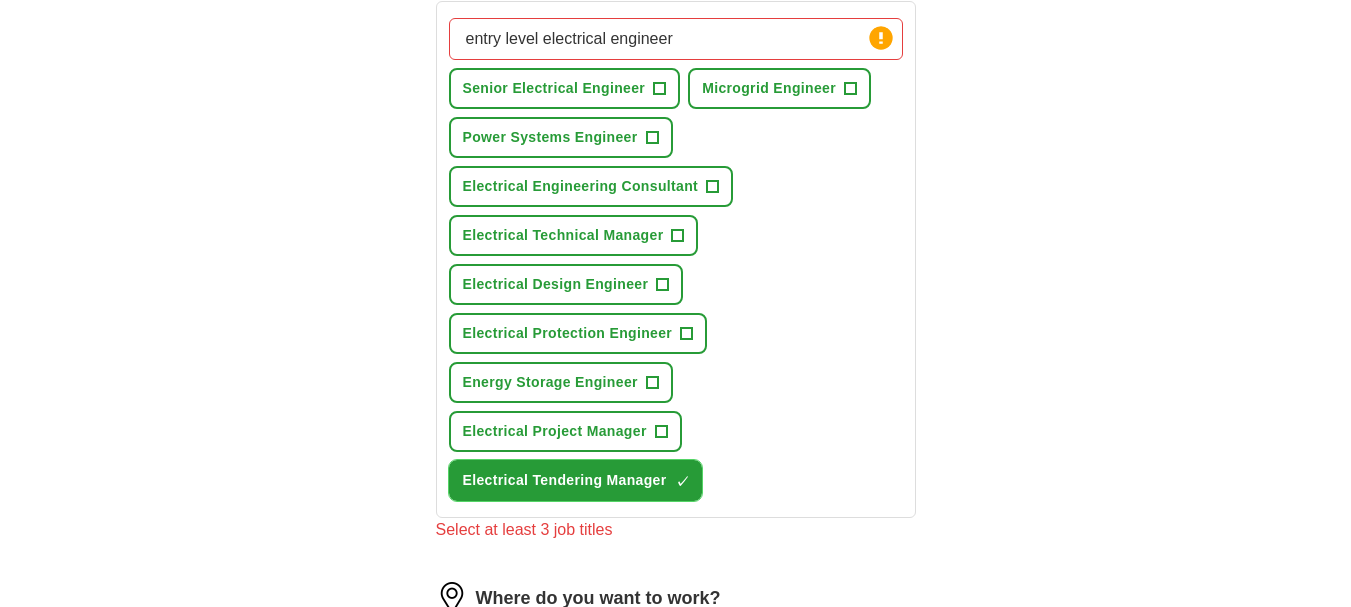 scroll, scrollTop: 700, scrollLeft: 0, axis: vertical 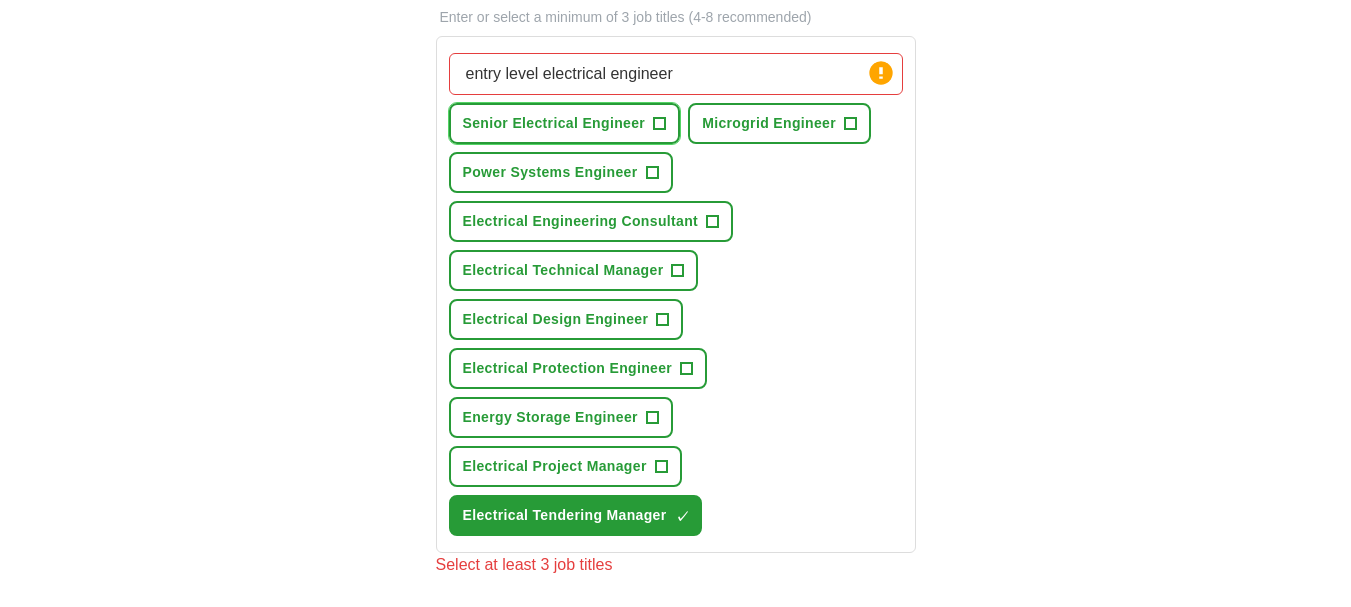click on "+" at bounding box center (660, 124) 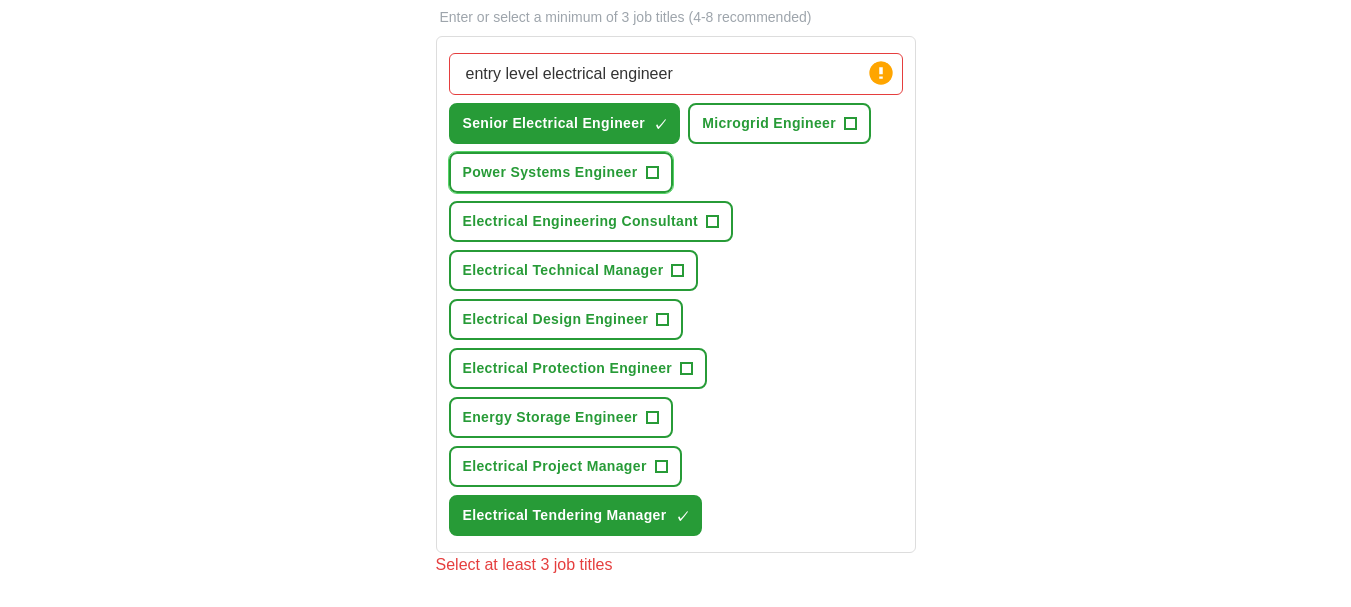 click on "+" at bounding box center [652, 173] 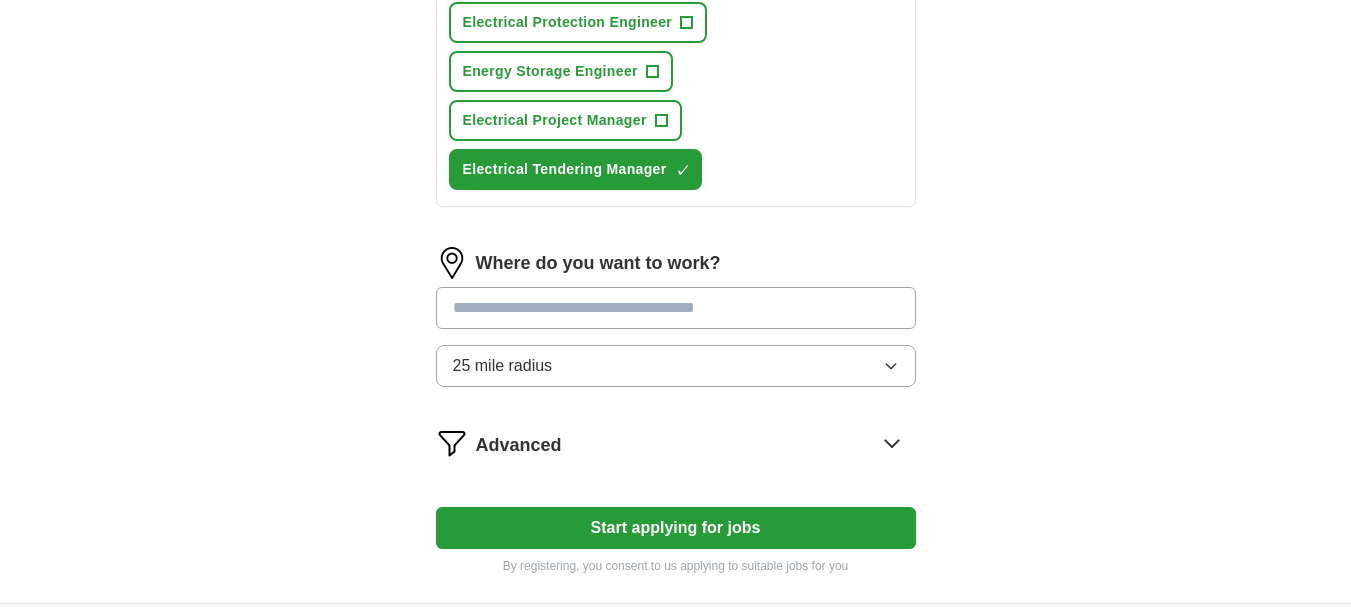 scroll, scrollTop: 1100, scrollLeft: 0, axis: vertical 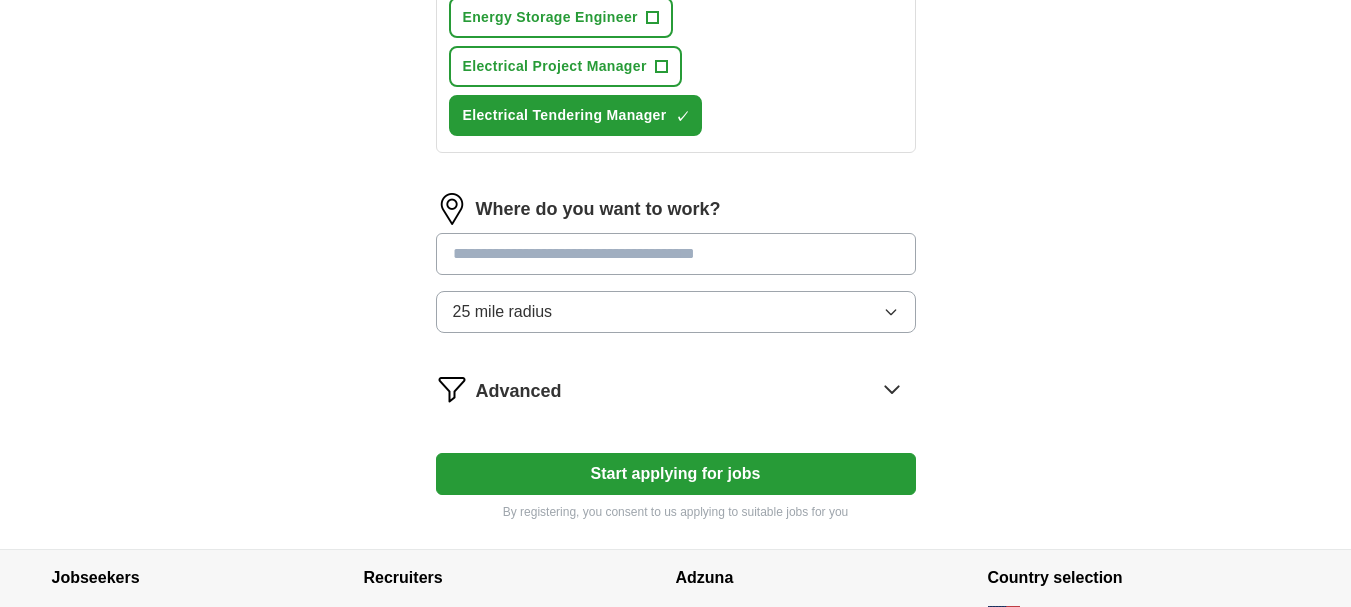 click at bounding box center [676, 254] 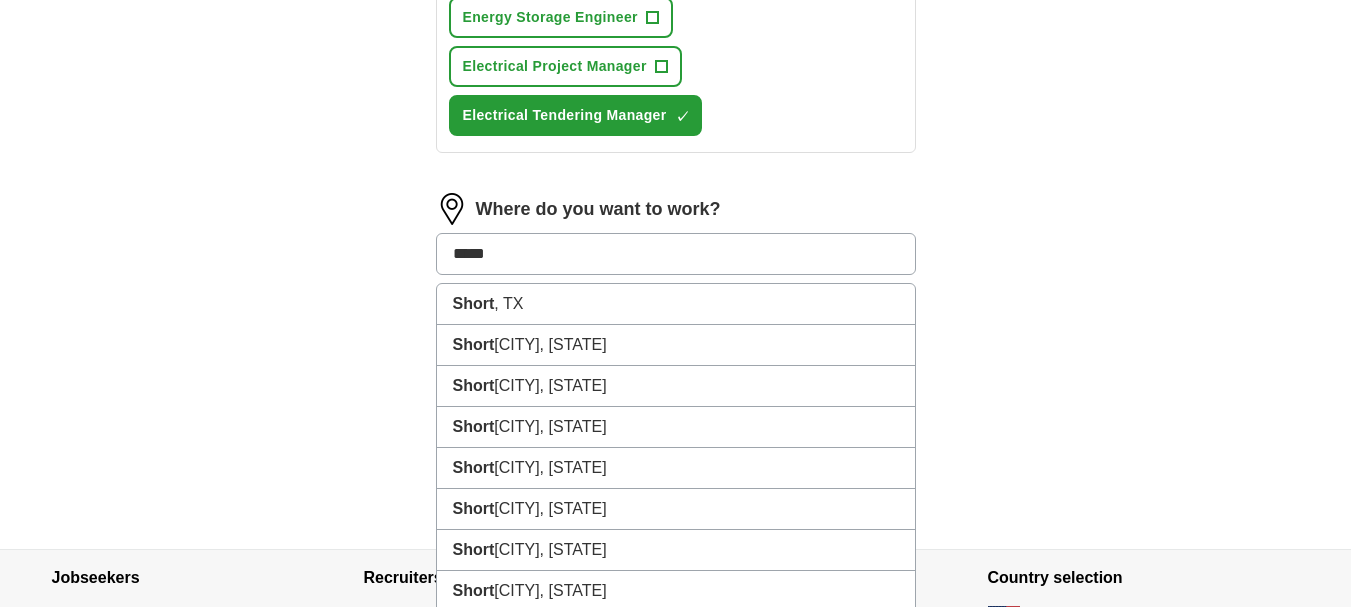 type on "*****" 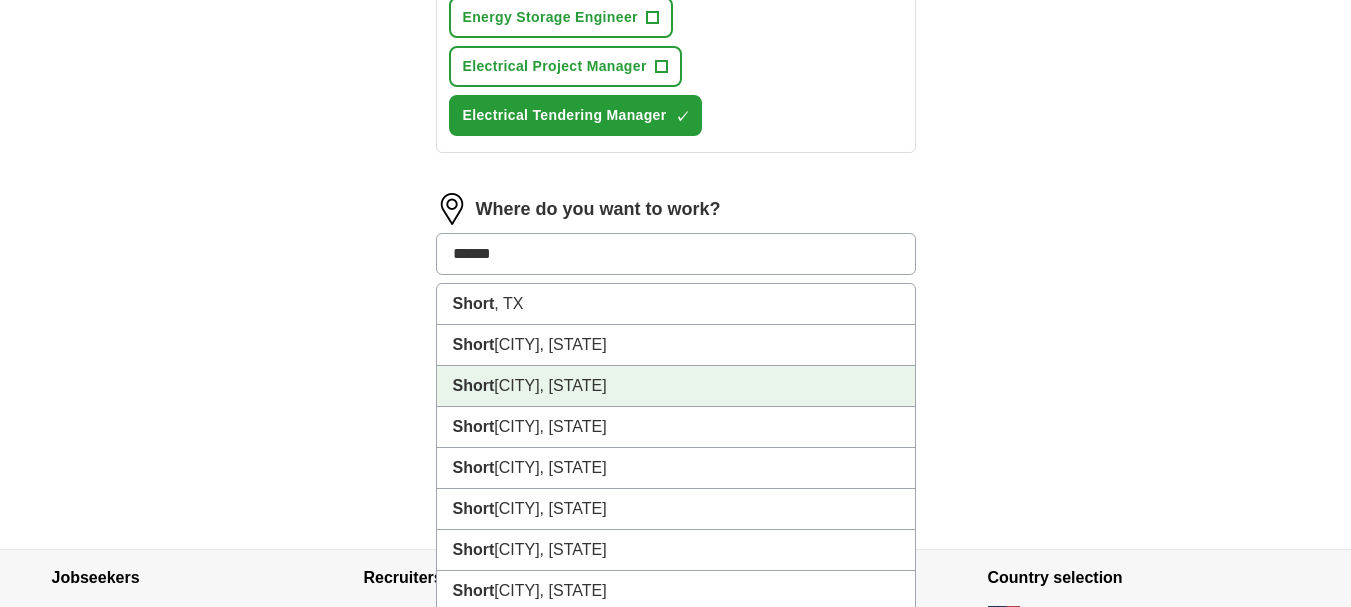 click on "[CITY]  [CITY], [STATE]" at bounding box center (676, 386) 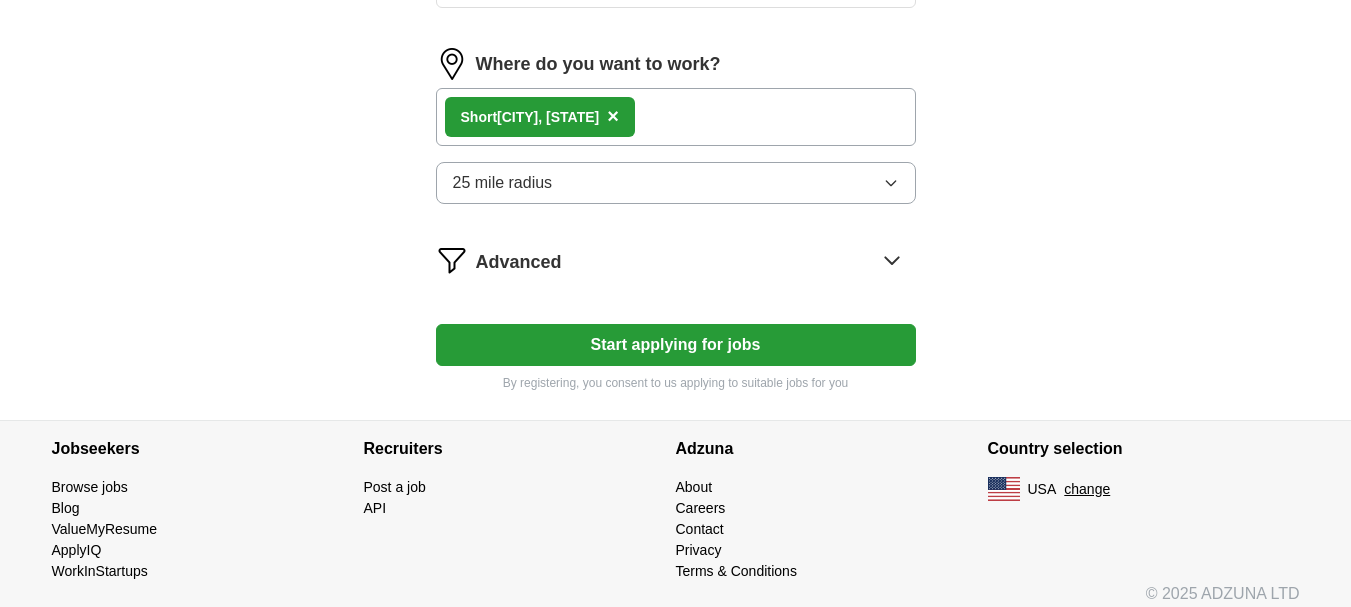 scroll, scrollTop: 1260, scrollLeft: 0, axis: vertical 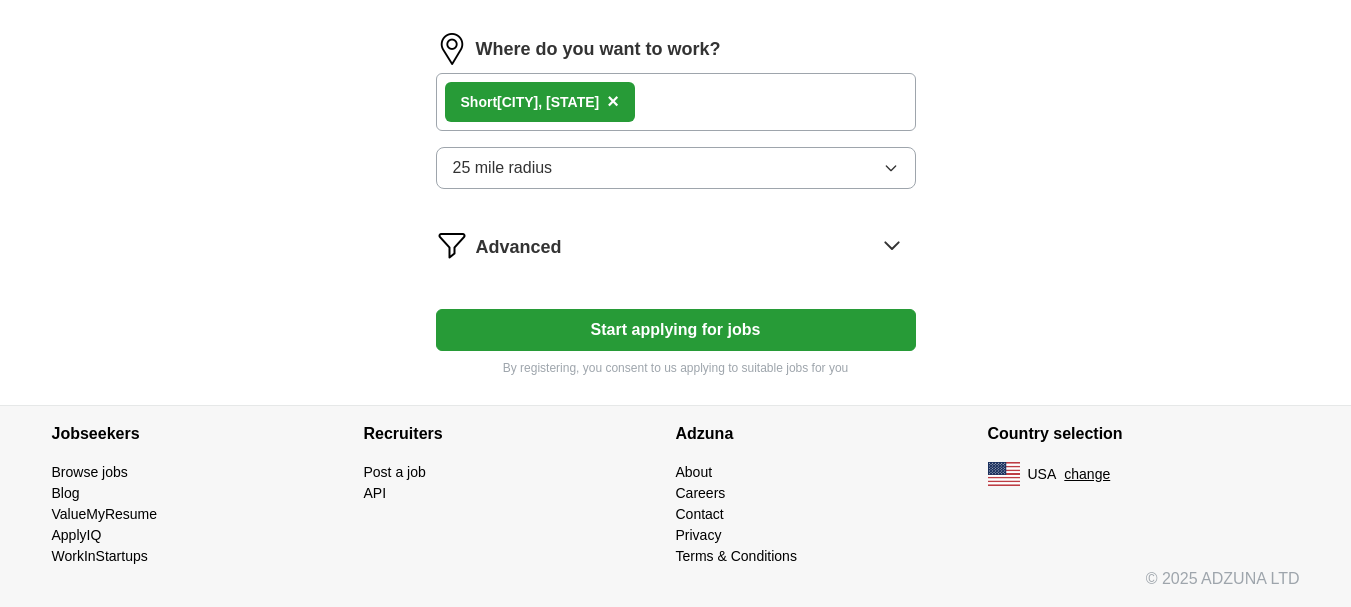 click on "Start applying for jobs" at bounding box center (676, 330) 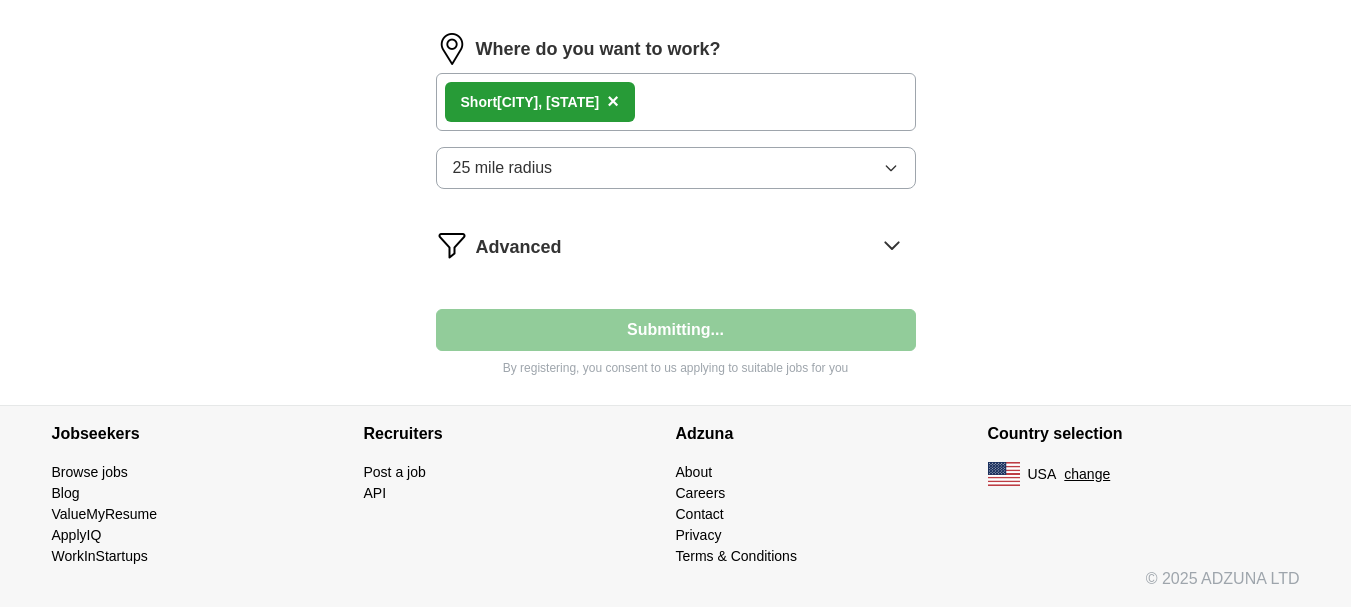 select on "**" 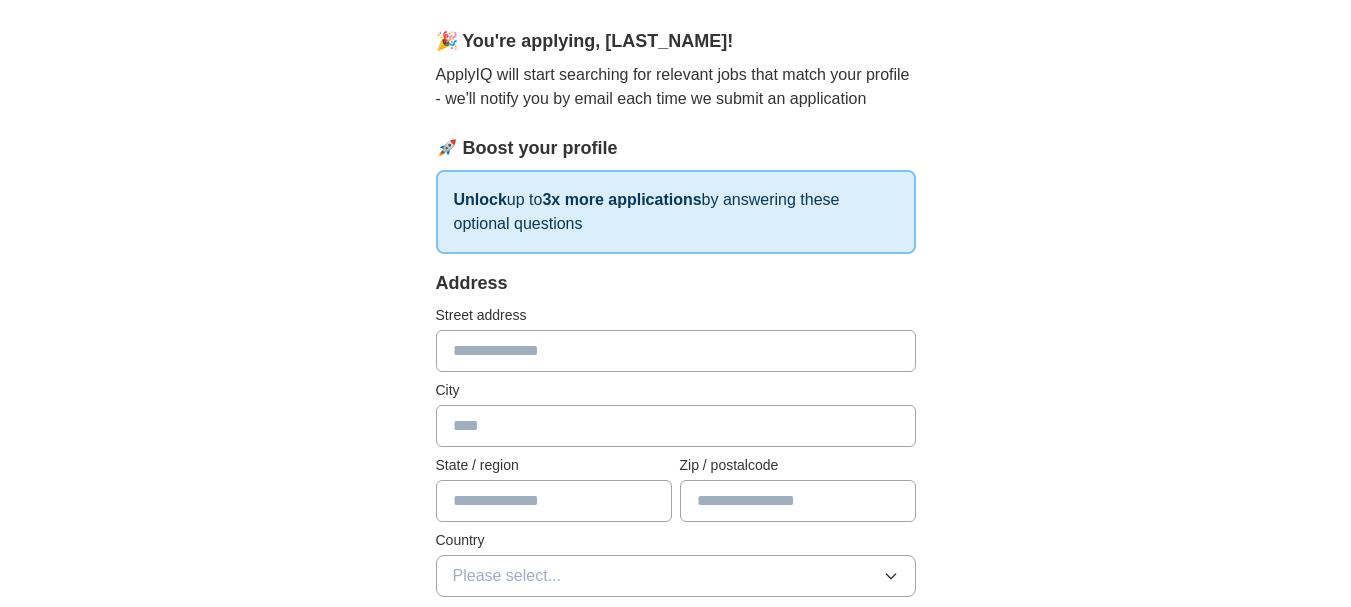 scroll, scrollTop: 200, scrollLeft: 0, axis: vertical 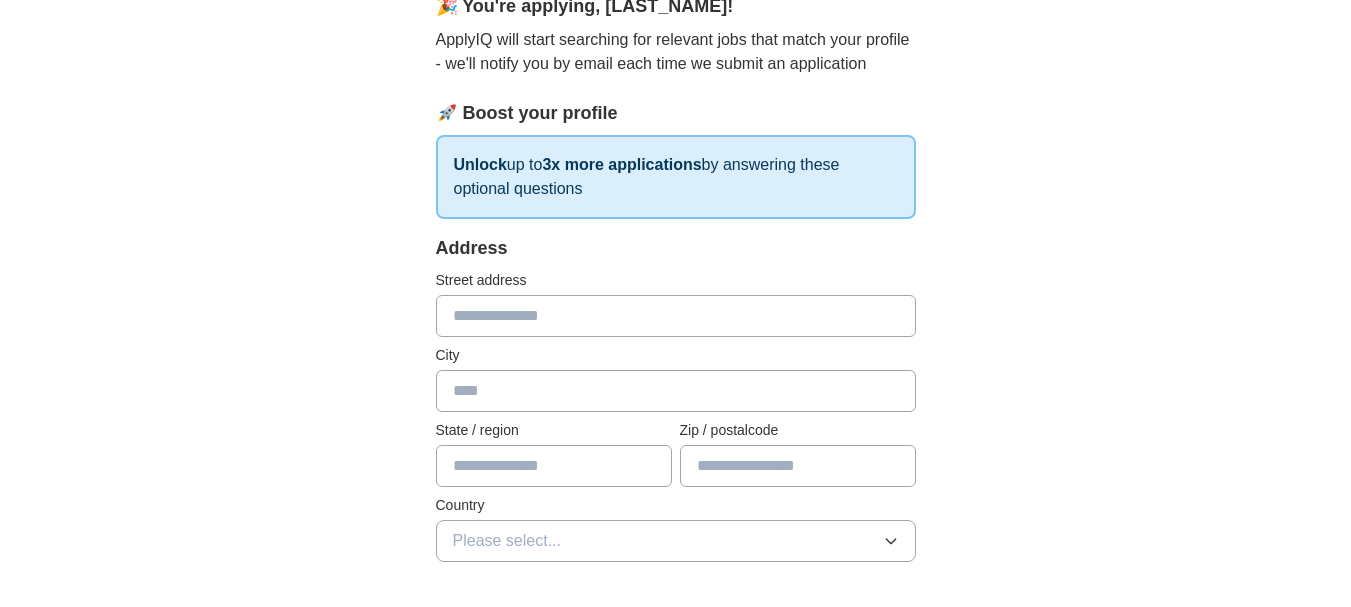 click at bounding box center [676, 316] 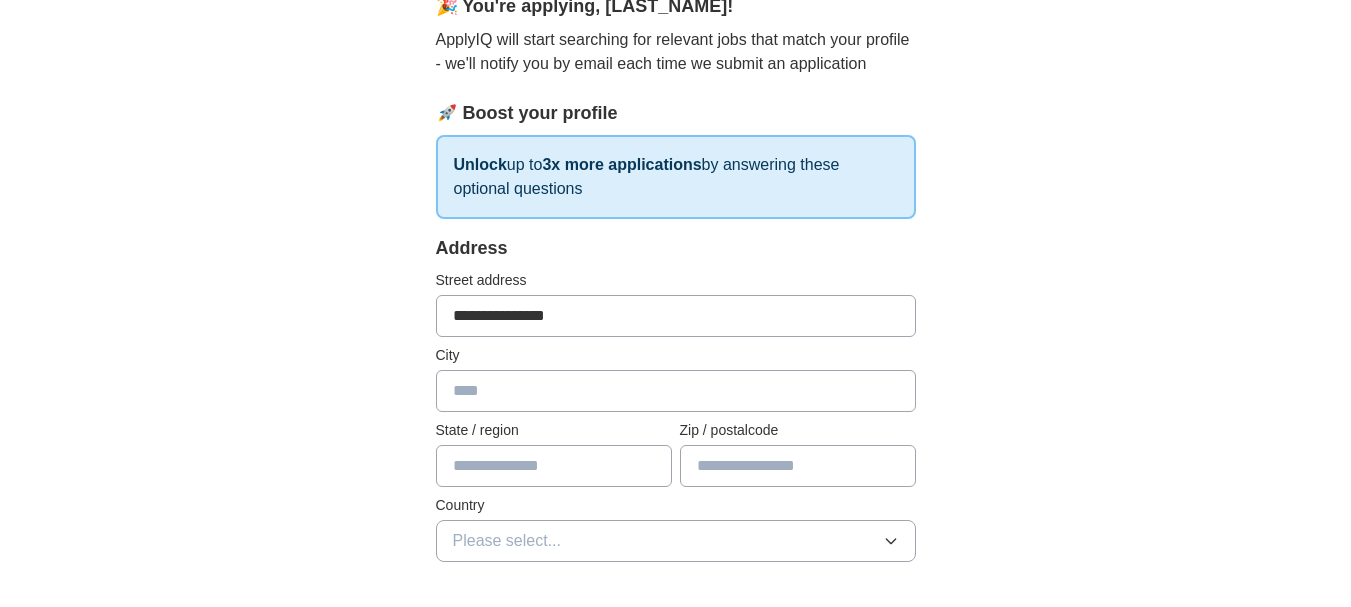 type on "*******" 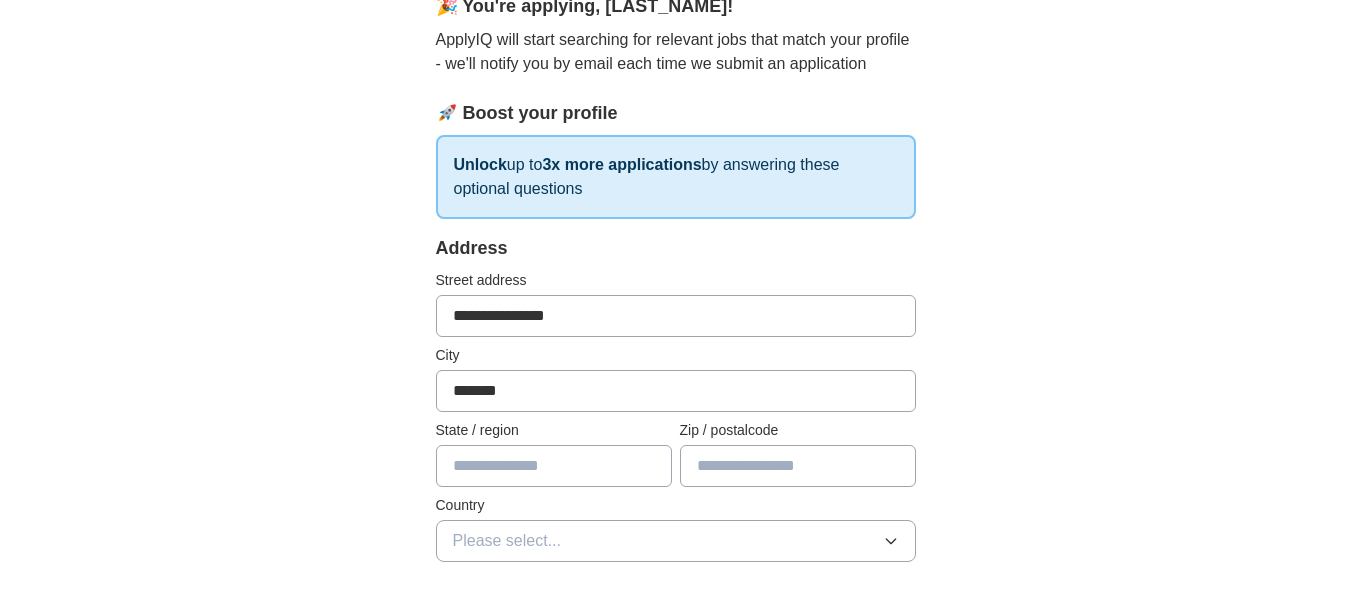 type on "********" 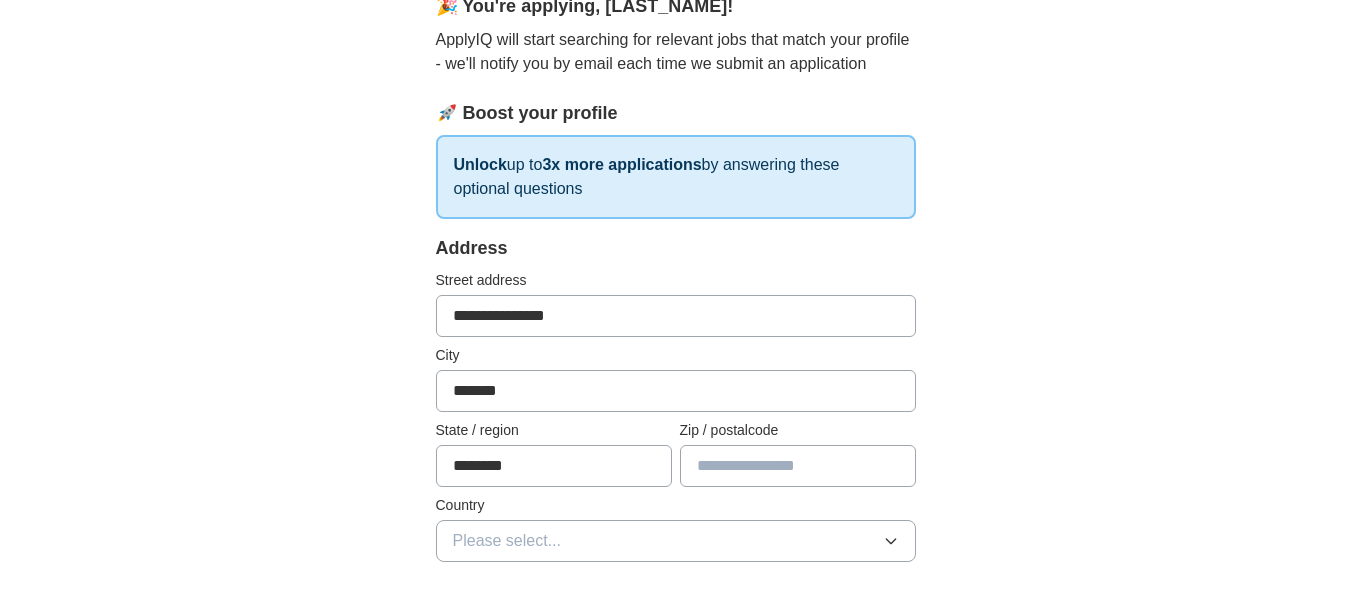 type on "*****" 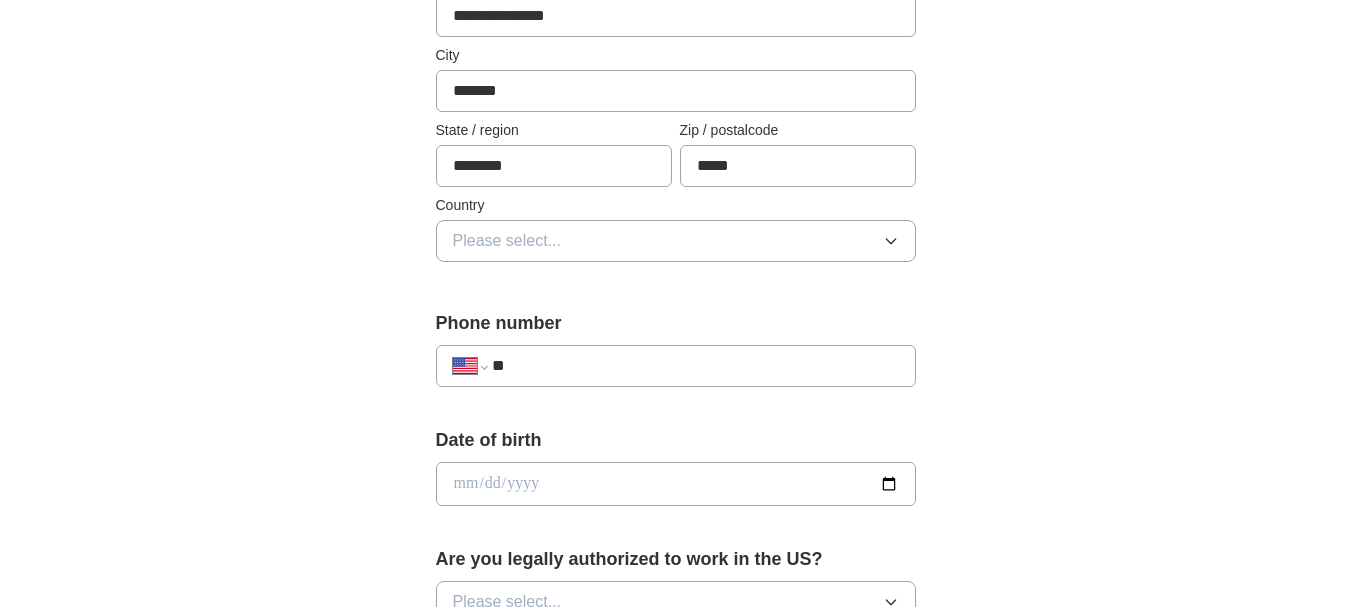 scroll, scrollTop: 600, scrollLeft: 0, axis: vertical 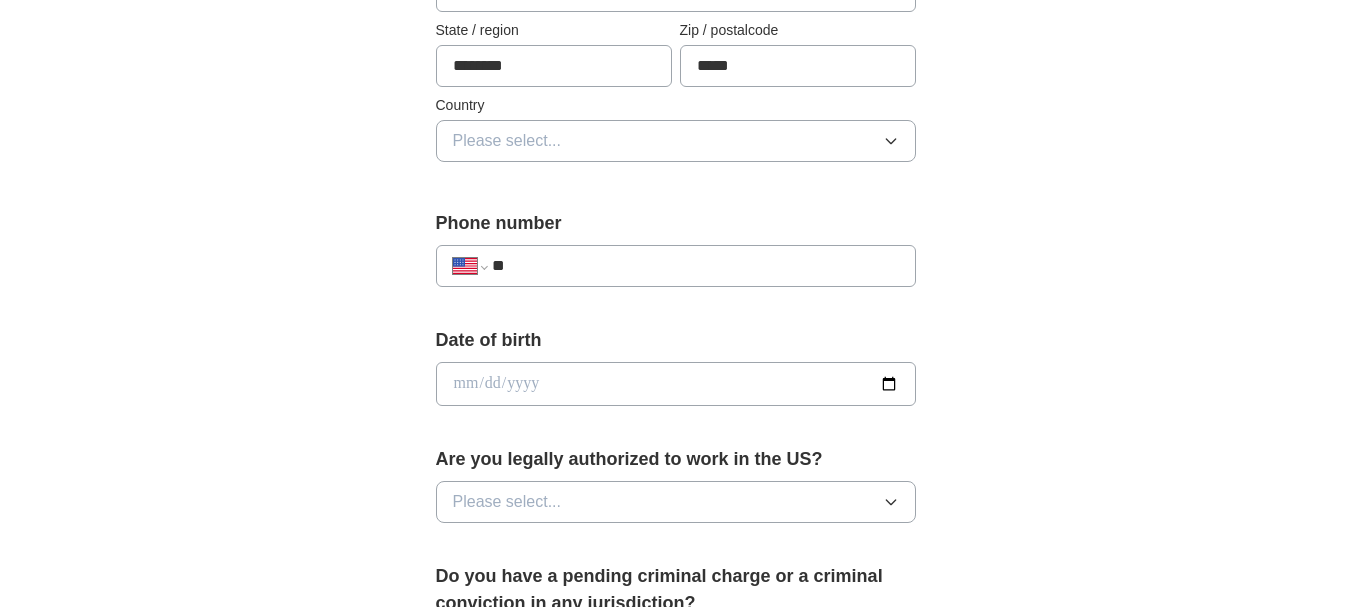 click on "**" at bounding box center (695, 266) 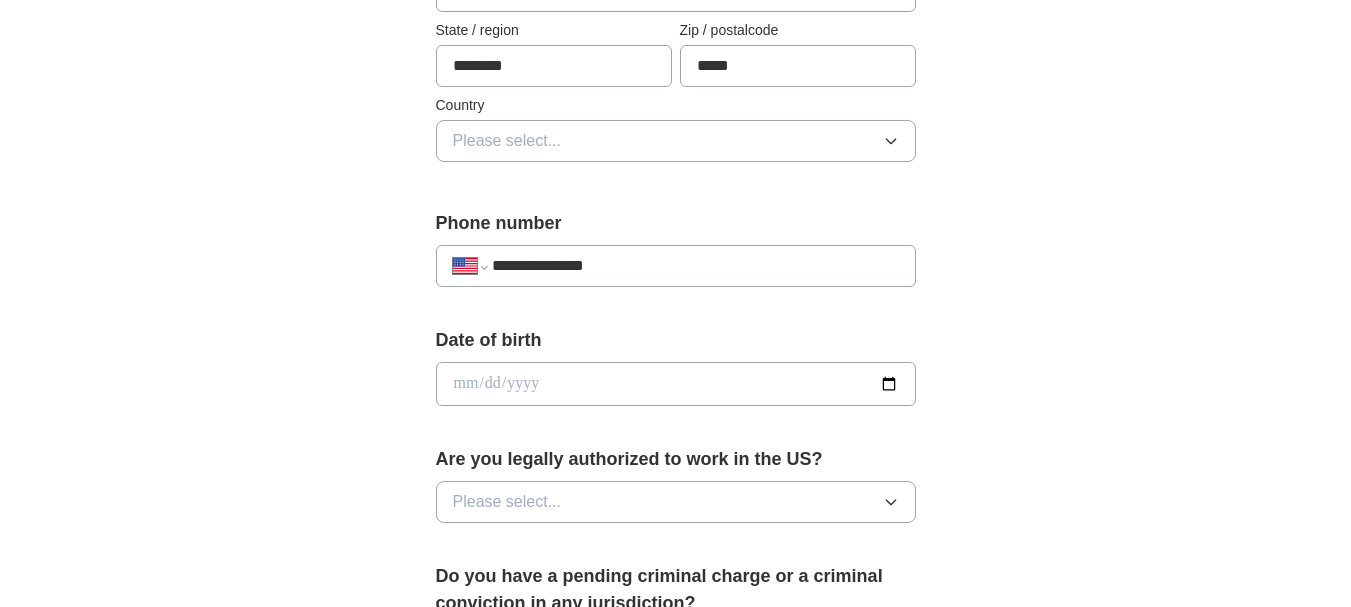 type on "**********" 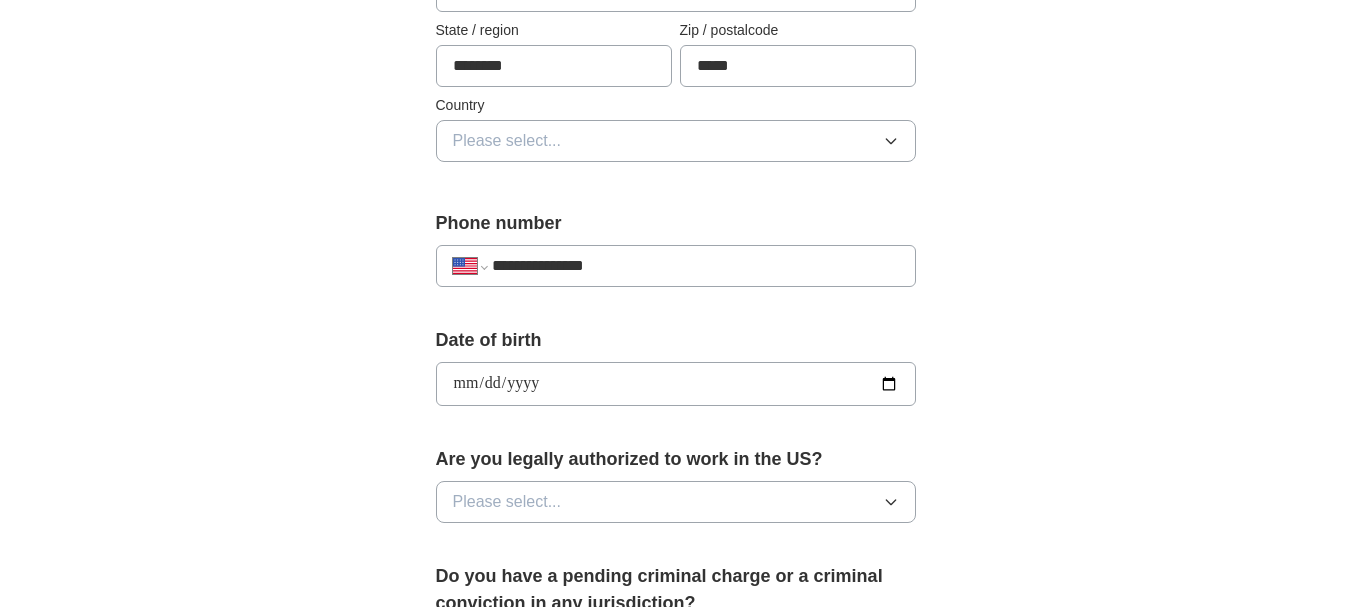 click on "**********" at bounding box center (676, 384) 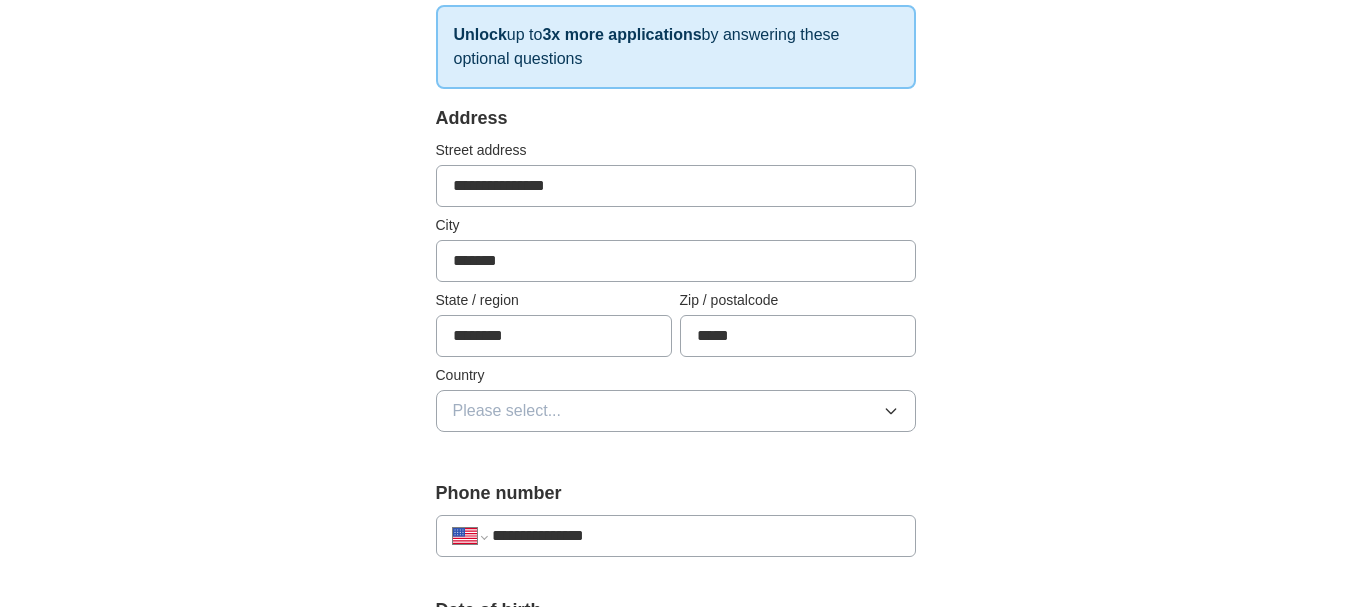 scroll, scrollTop: 300, scrollLeft: 0, axis: vertical 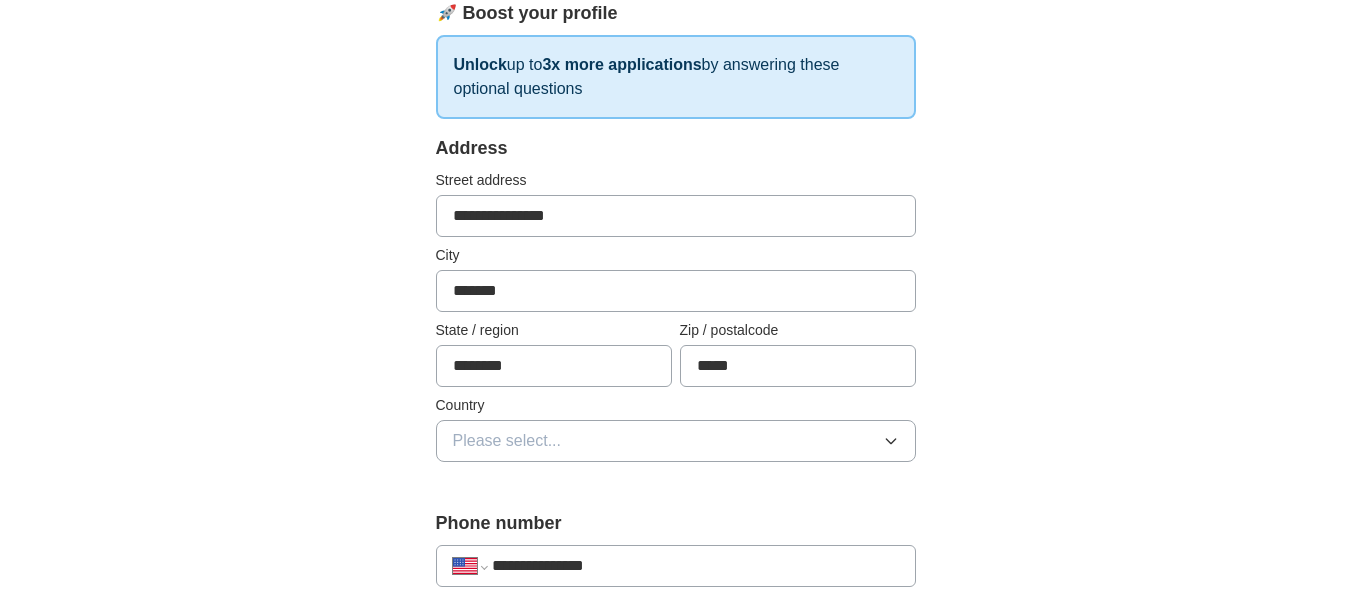 click on "Please select..." at bounding box center (676, 441) 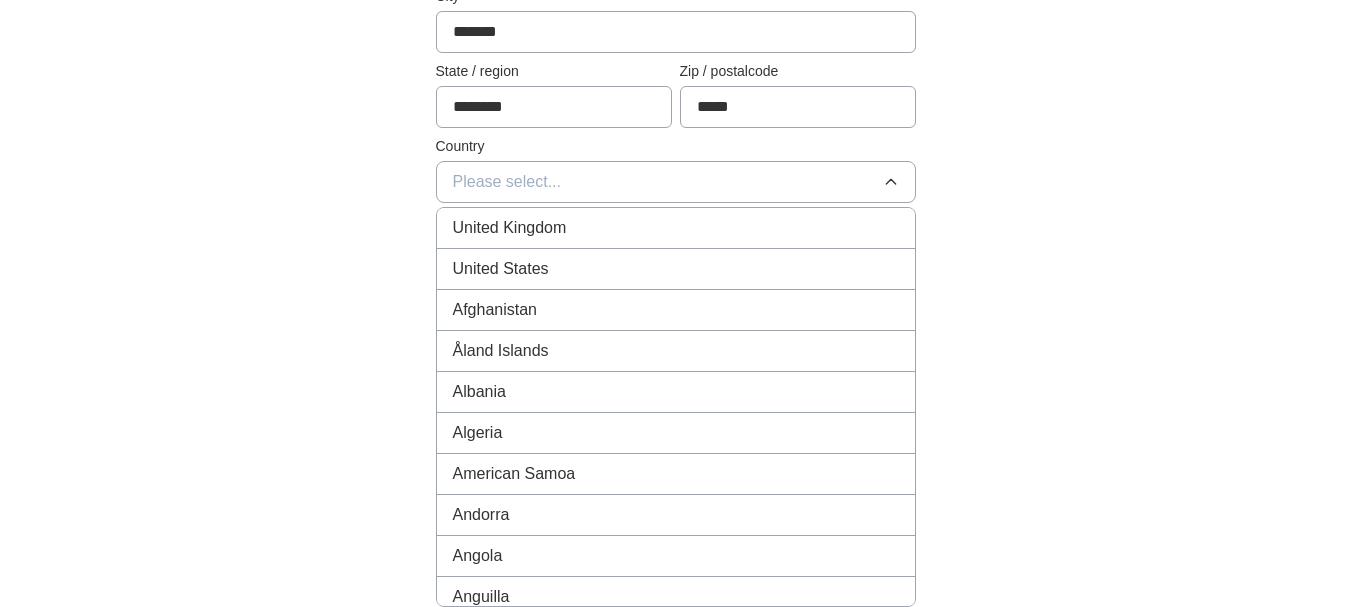 scroll, scrollTop: 600, scrollLeft: 0, axis: vertical 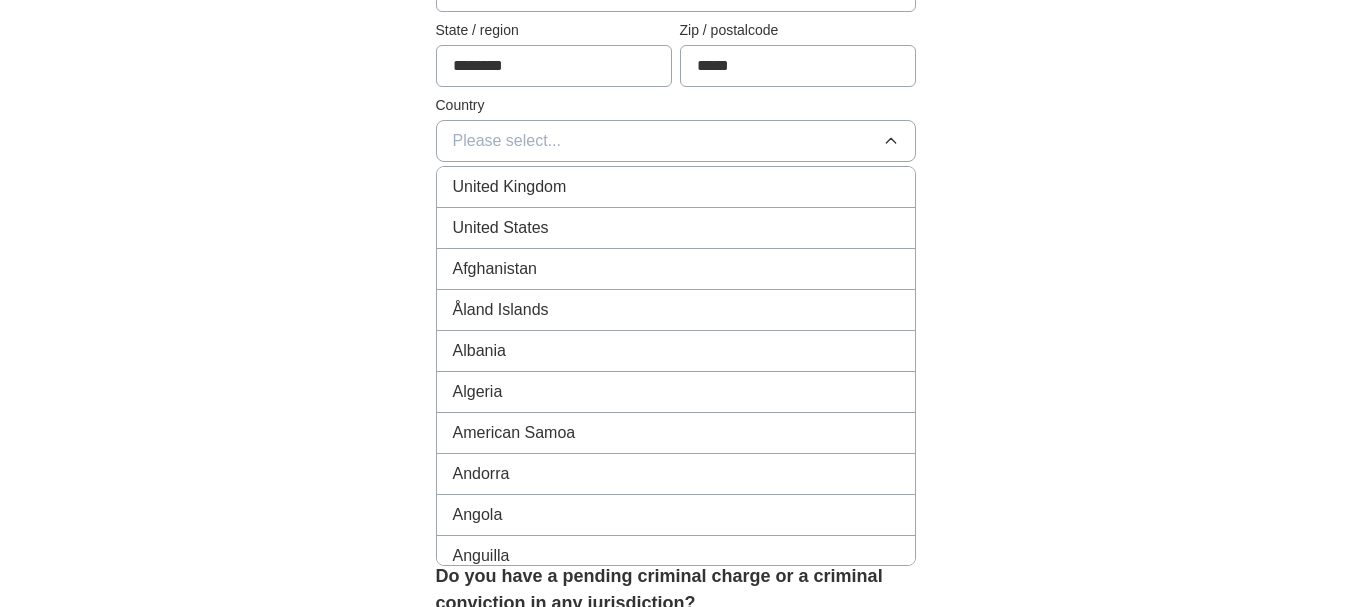 click on "United States" at bounding box center [676, 228] 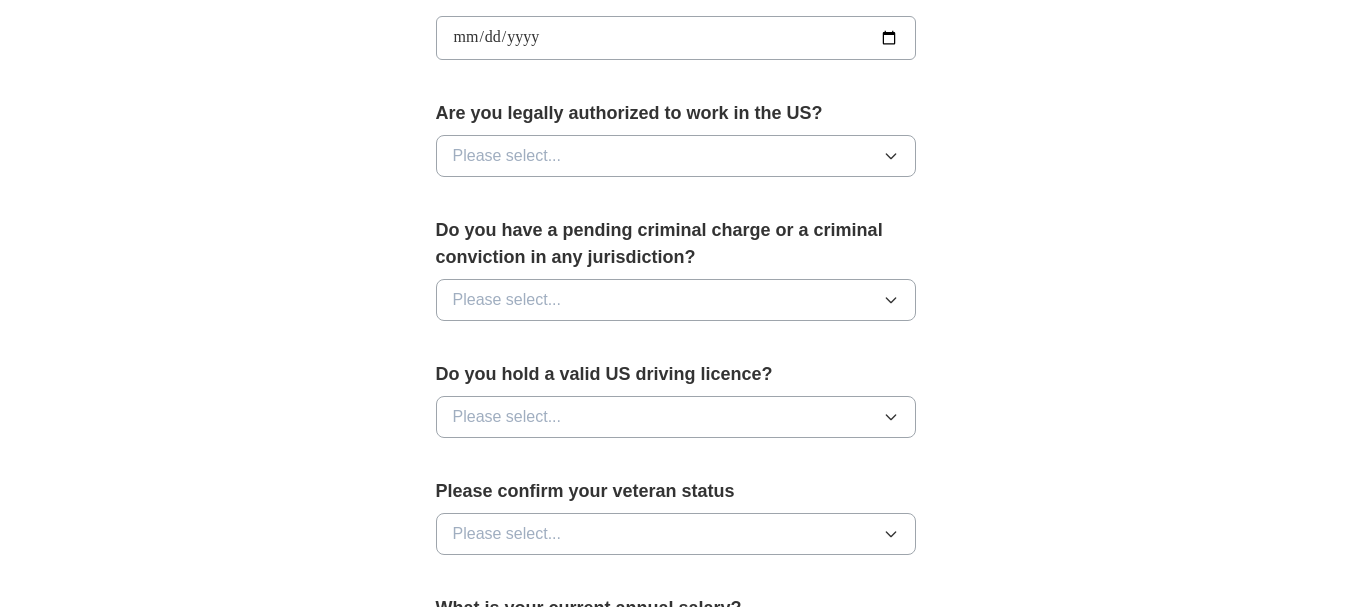 scroll, scrollTop: 900, scrollLeft: 0, axis: vertical 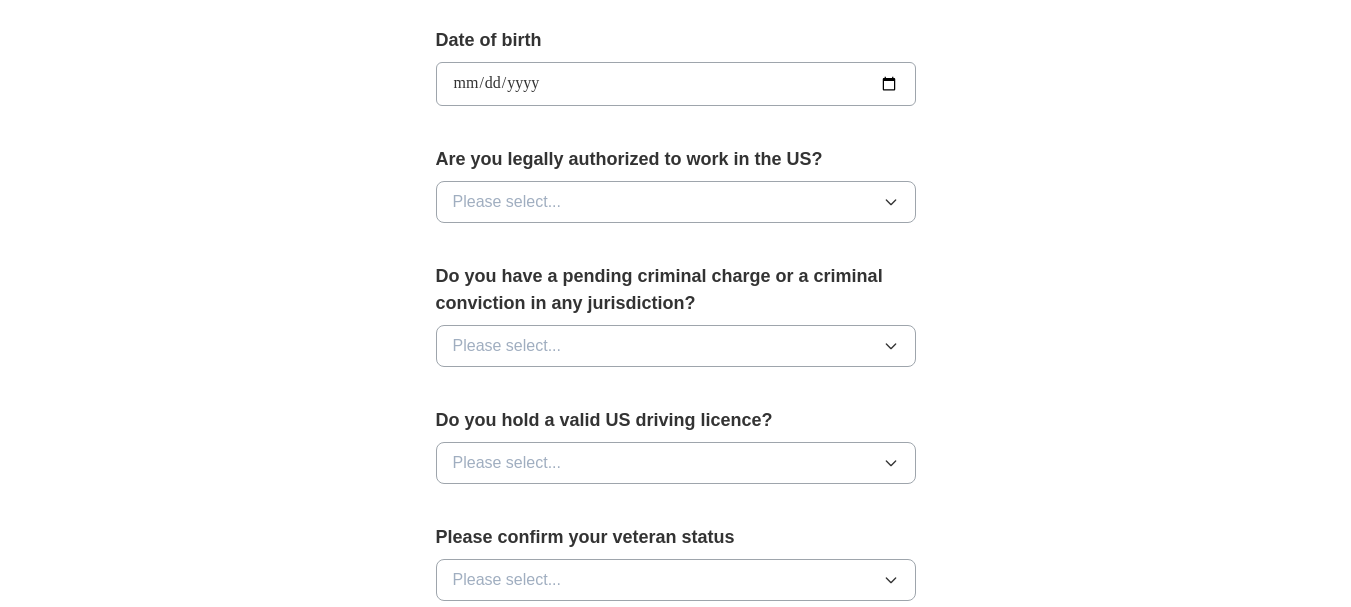click on "Please select..." at bounding box center [676, 202] 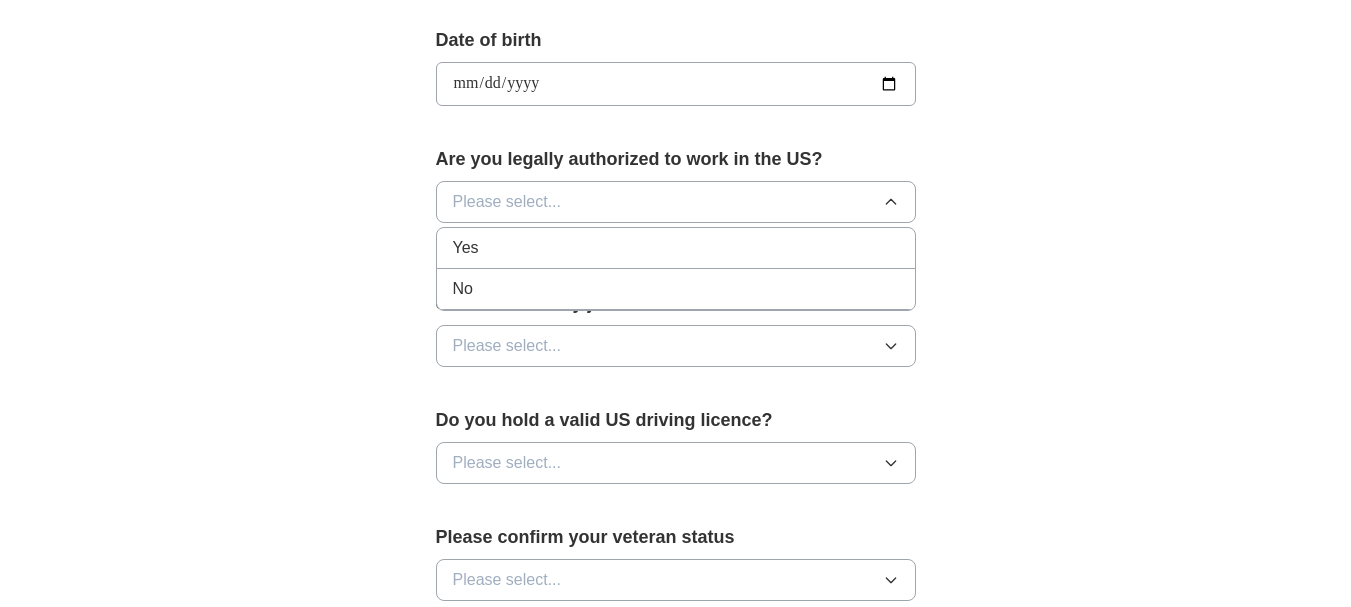click on "Yes" at bounding box center (676, 248) 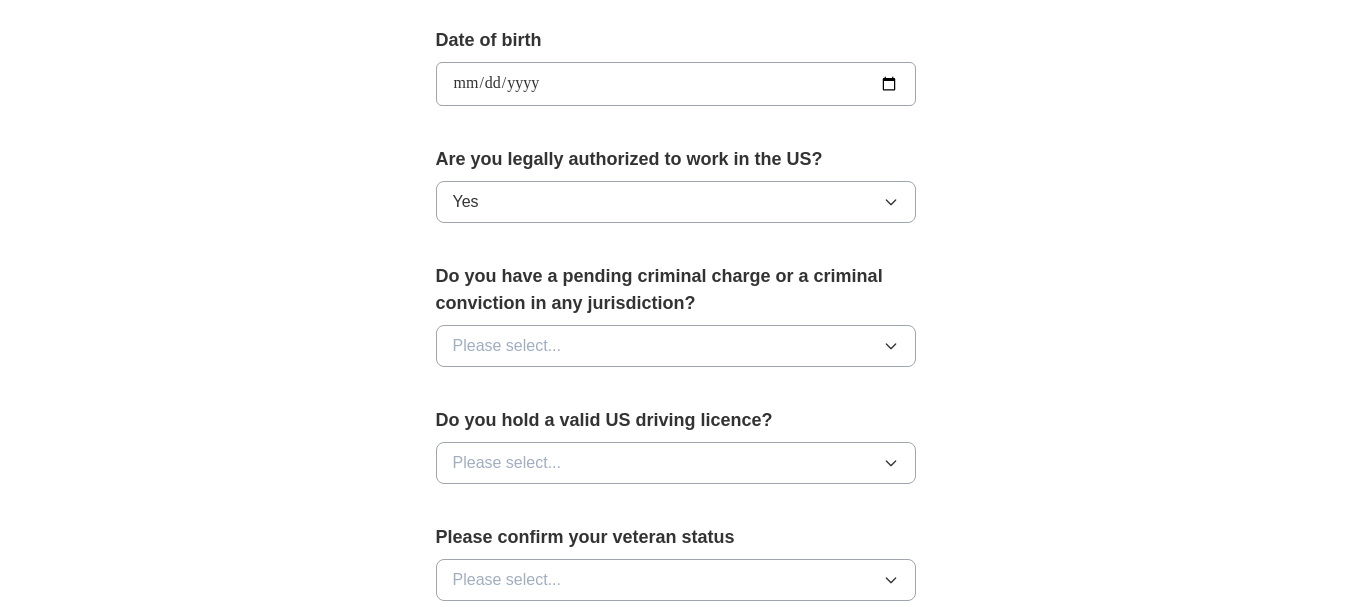 scroll, scrollTop: 1000, scrollLeft: 0, axis: vertical 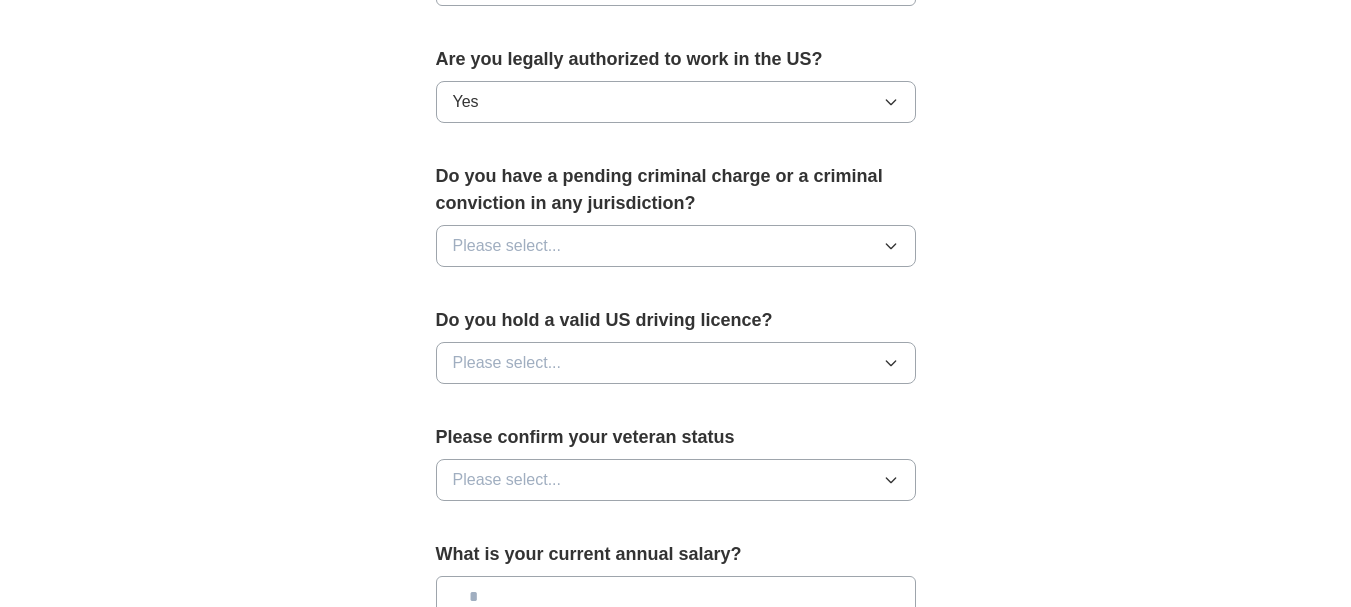 click 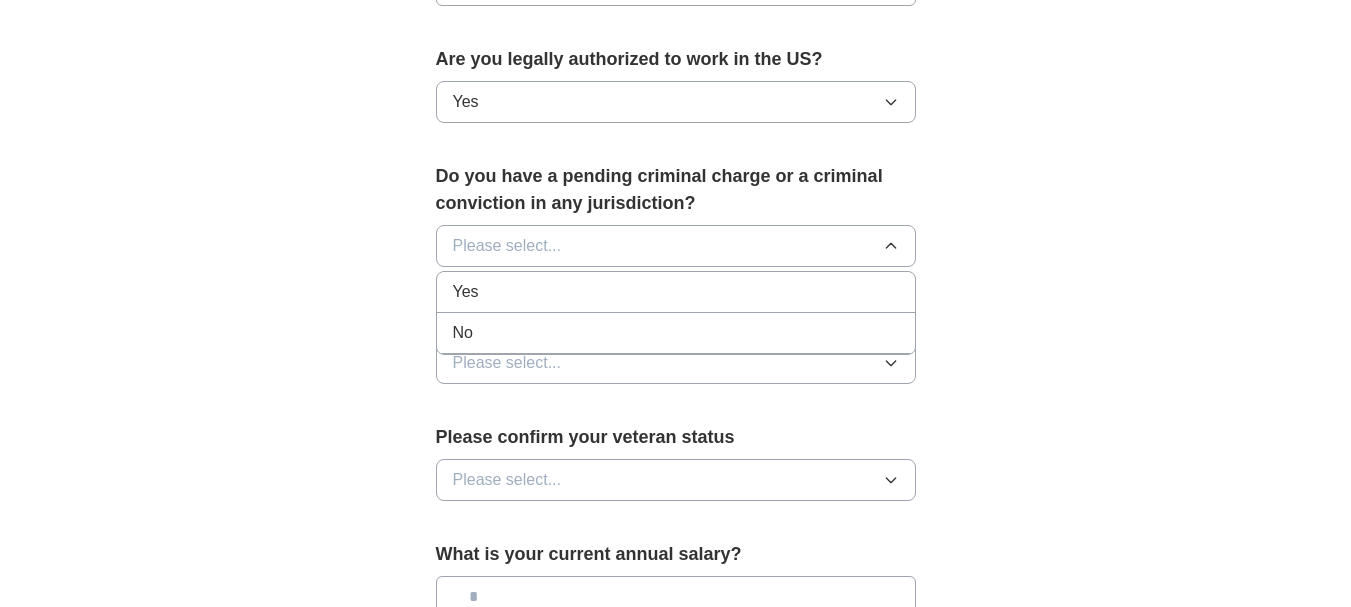 click on "No" at bounding box center [676, 333] 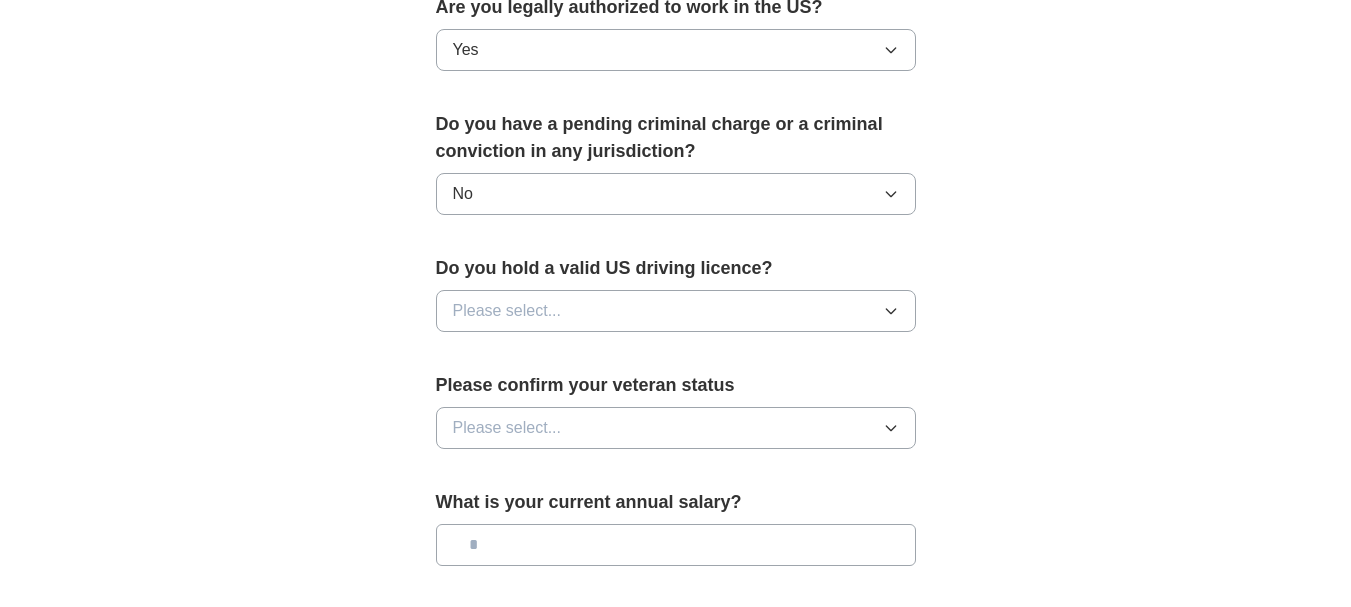 scroll, scrollTop: 1100, scrollLeft: 0, axis: vertical 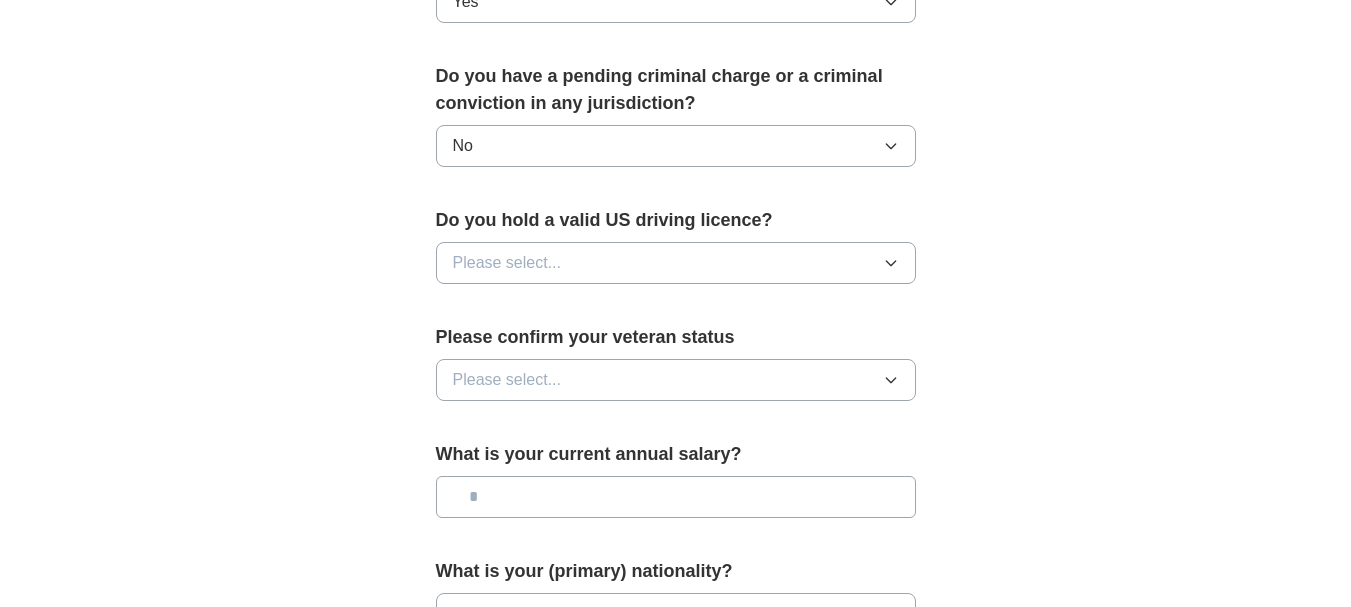 click on "Please select..." at bounding box center [676, 263] 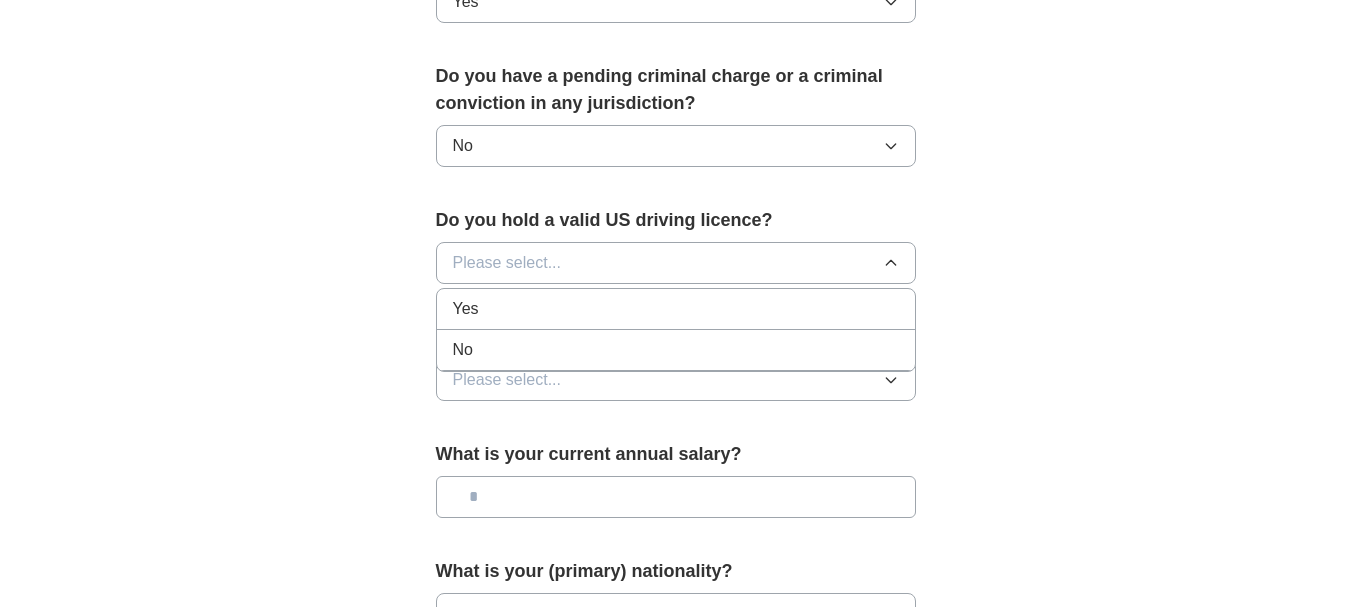 click on "Yes" at bounding box center [676, 309] 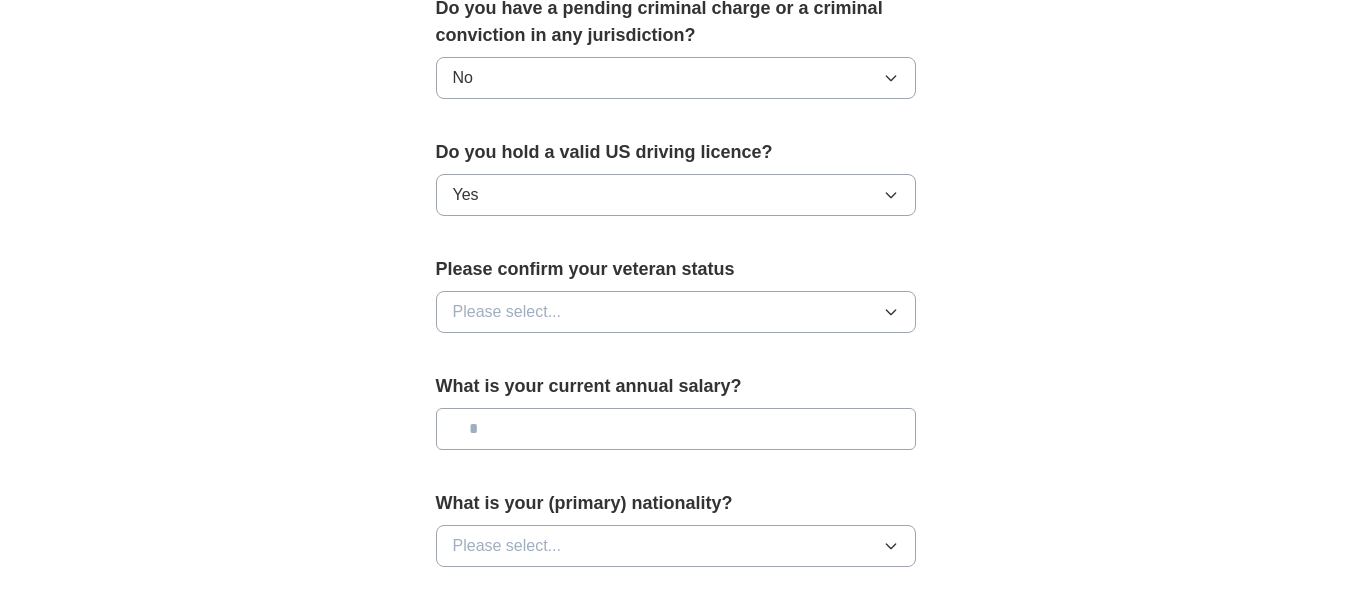 scroll, scrollTop: 1200, scrollLeft: 0, axis: vertical 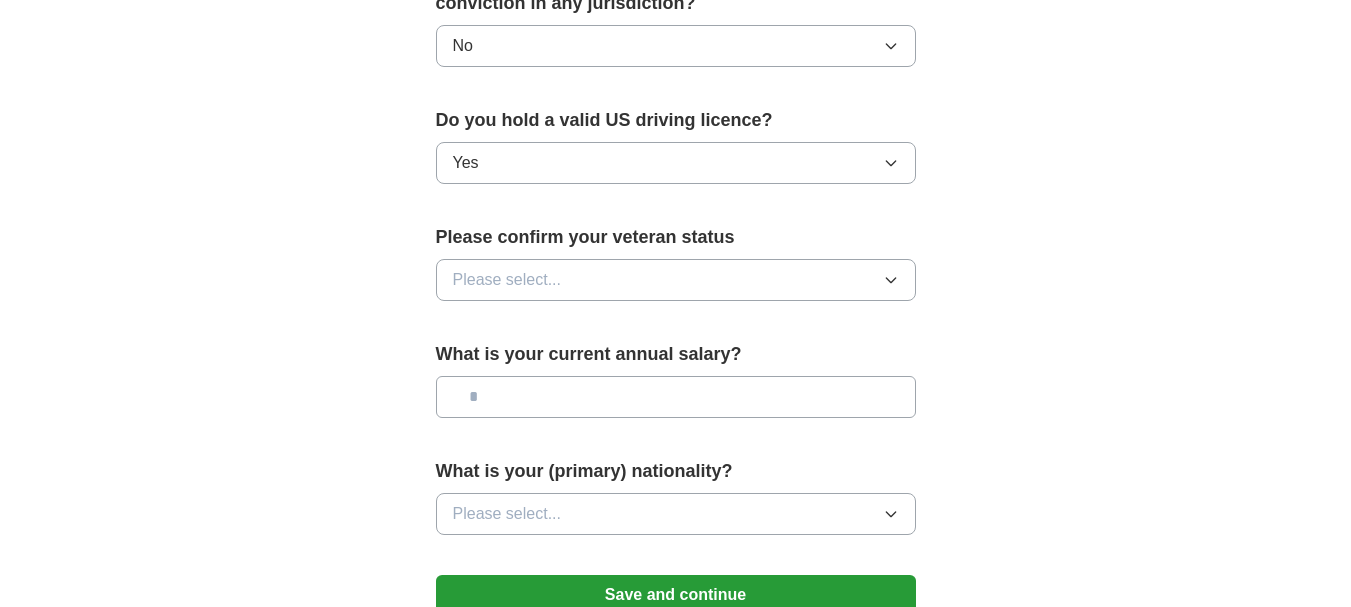 click on "Please select..." at bounding box center (676, 280) 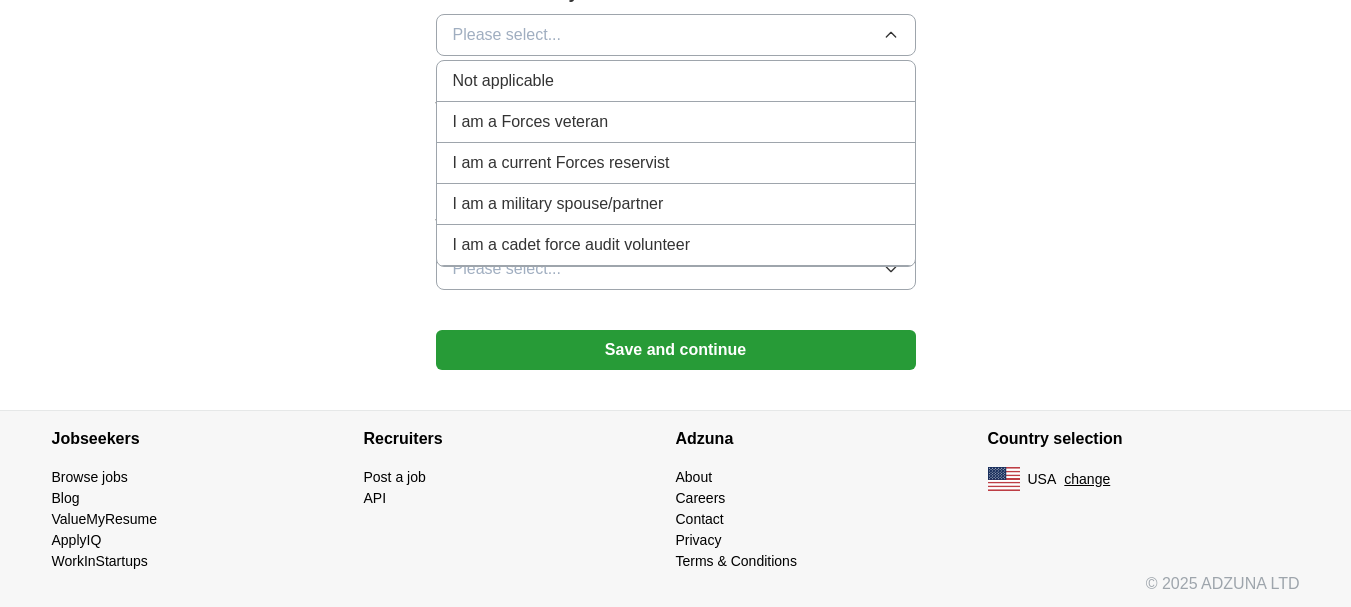 scroll, scrollTop: 1450, scrollLeft: 0, axis: vertical 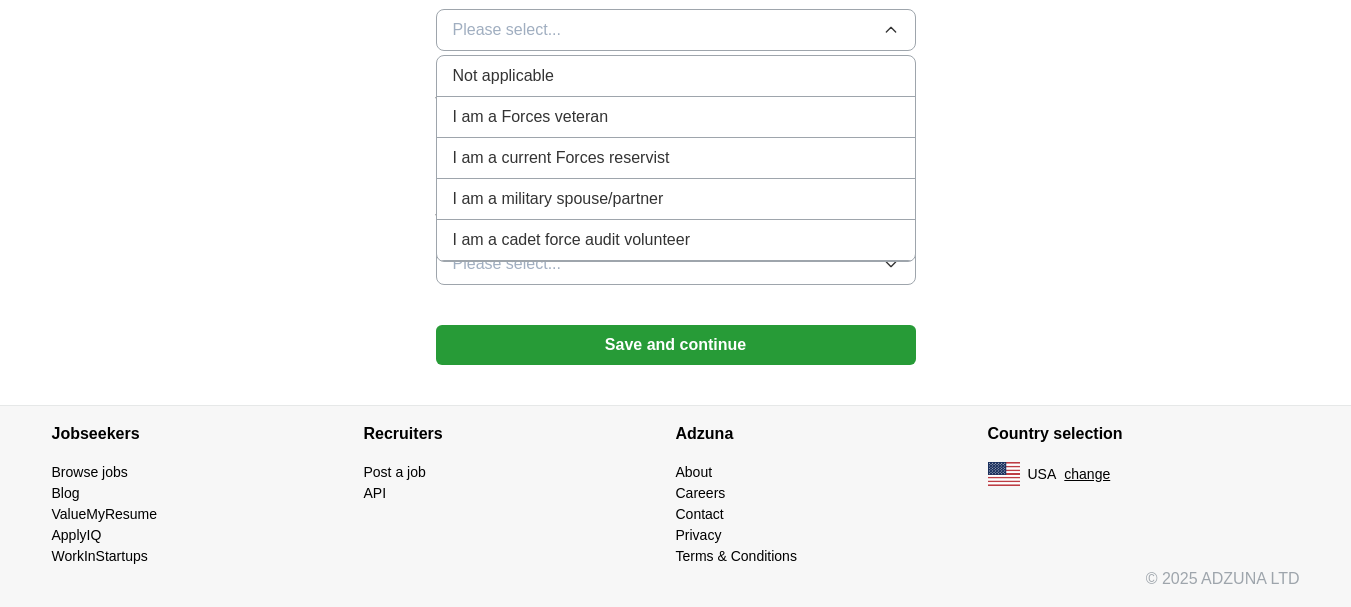 click on "Not applicable" at bounding box center (676, 76) 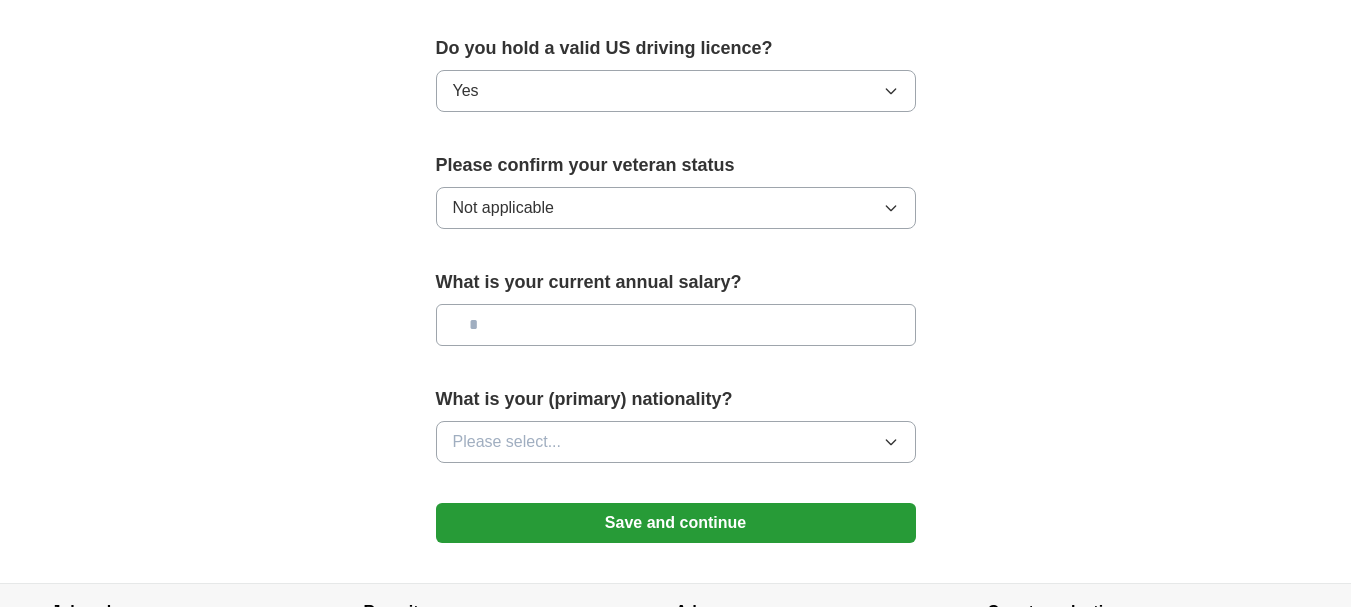scroll, scrollTop: 1250, scrollLeft: 0, axis: vertical 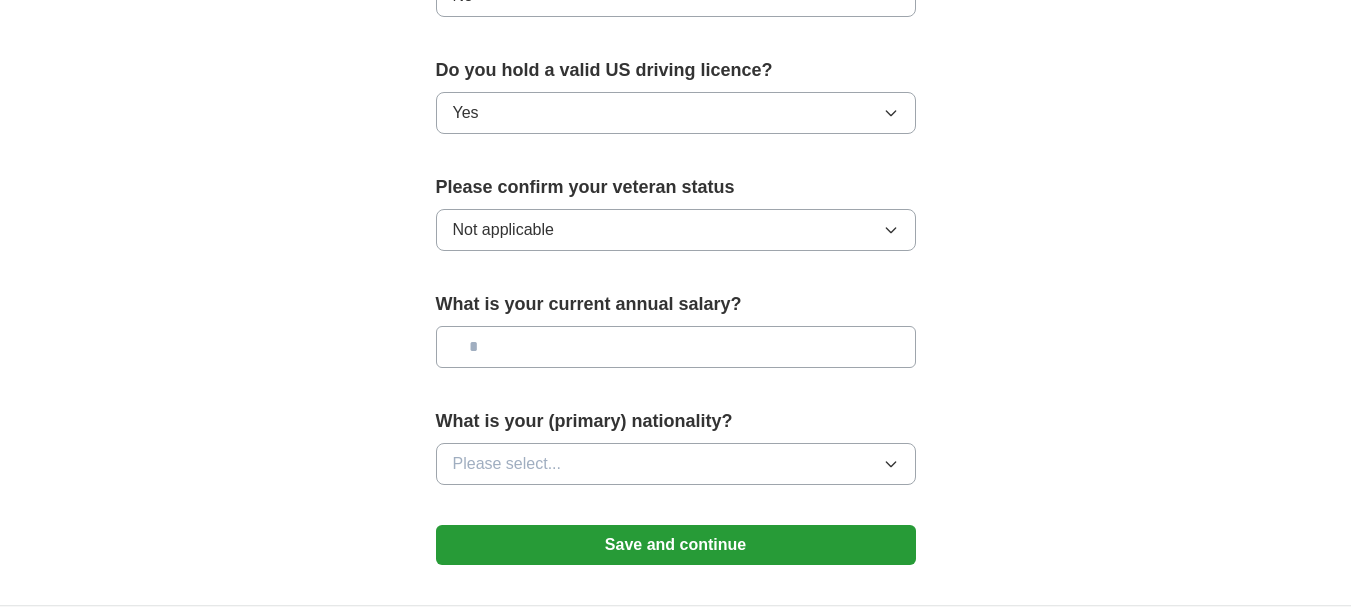 click 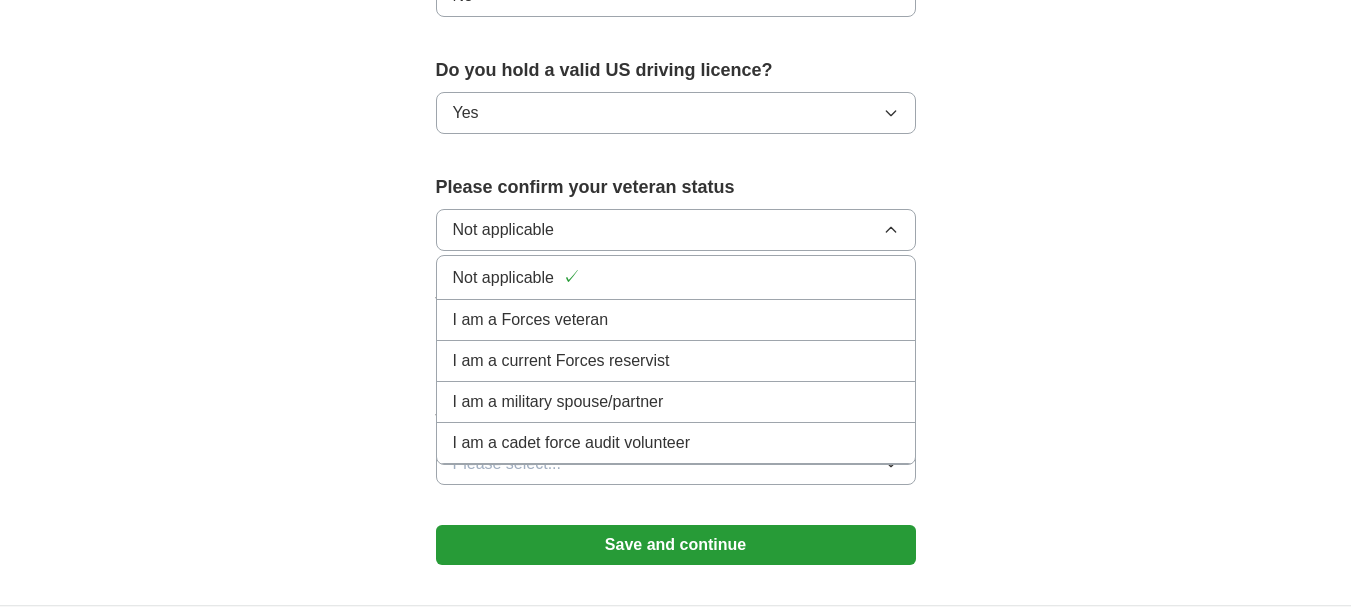 scroll, scrollTop: 1350, scrollLeft: 0, axis: vertical 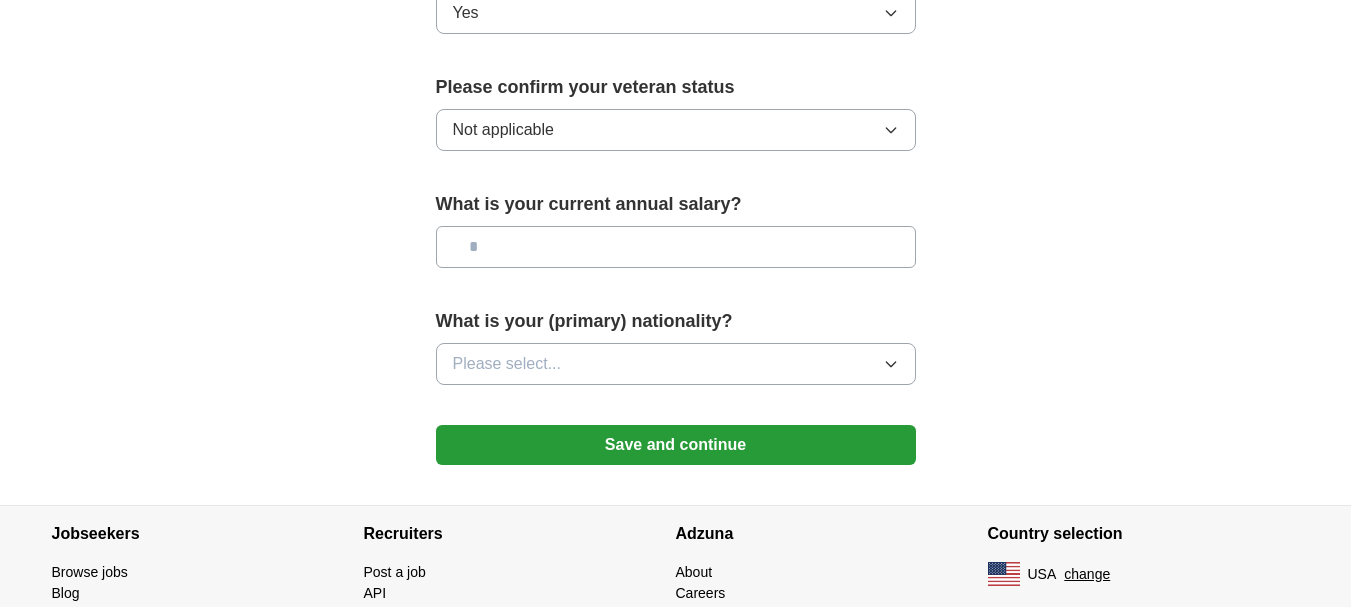 click on "**********" at bounding box center (676, -336) 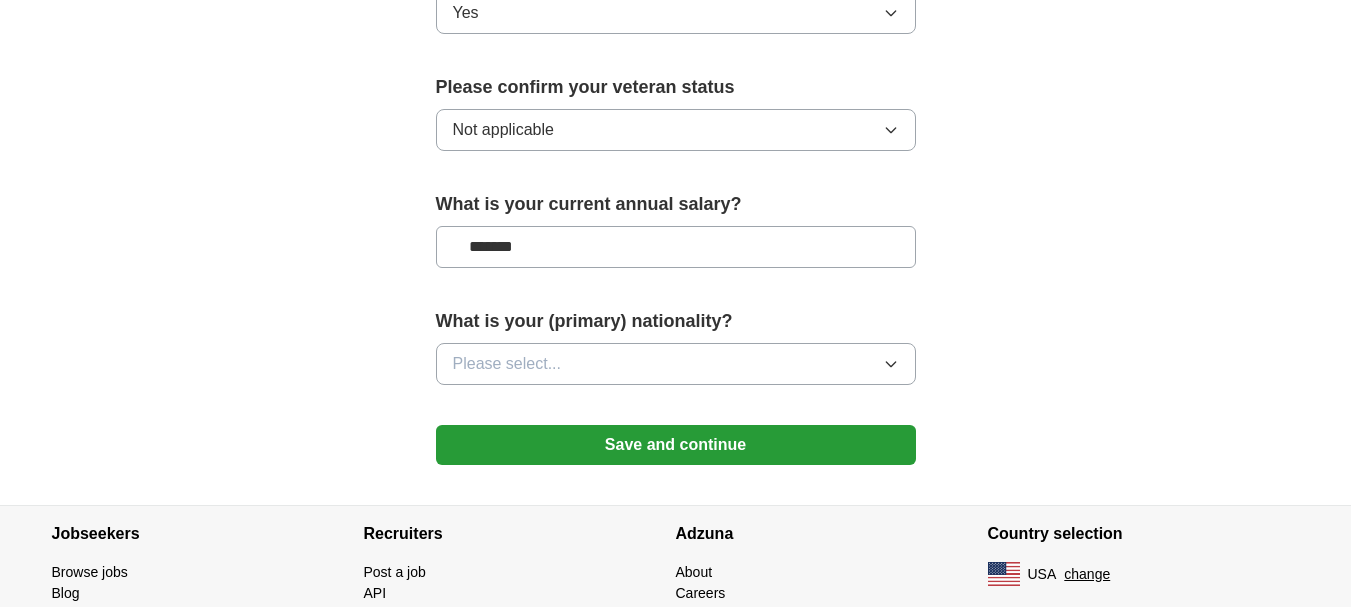 type on "*******" 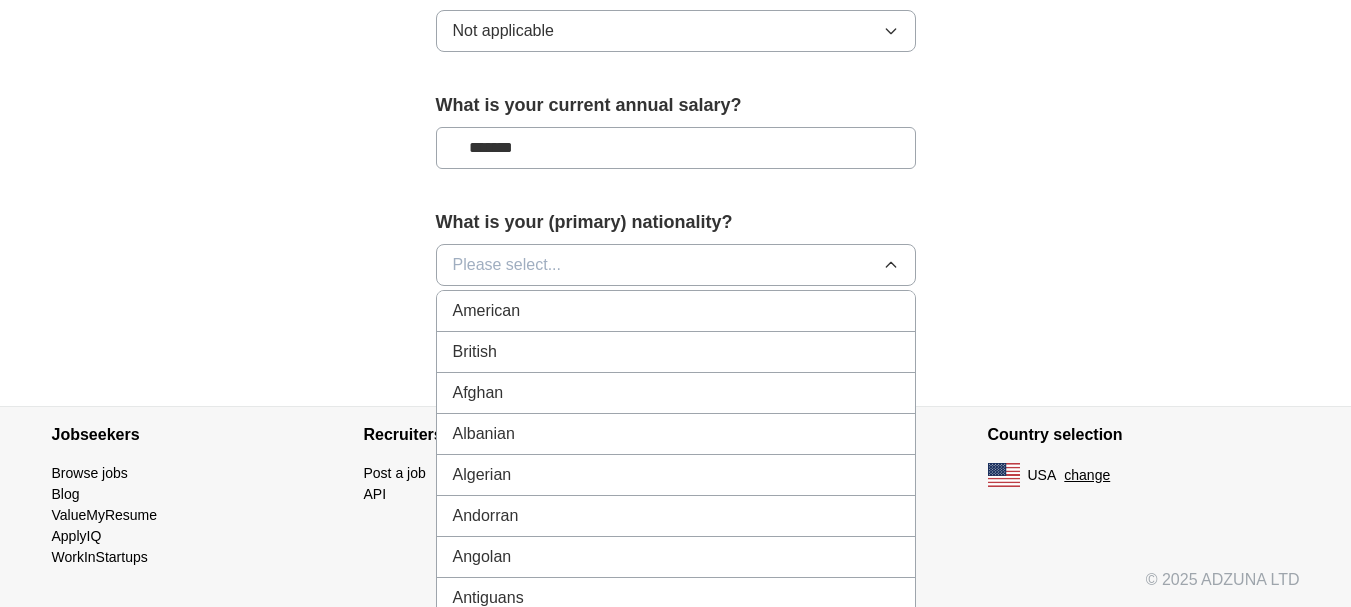 scroll, scrollTop: 1450, scrollLeft: 0, axis: vertical 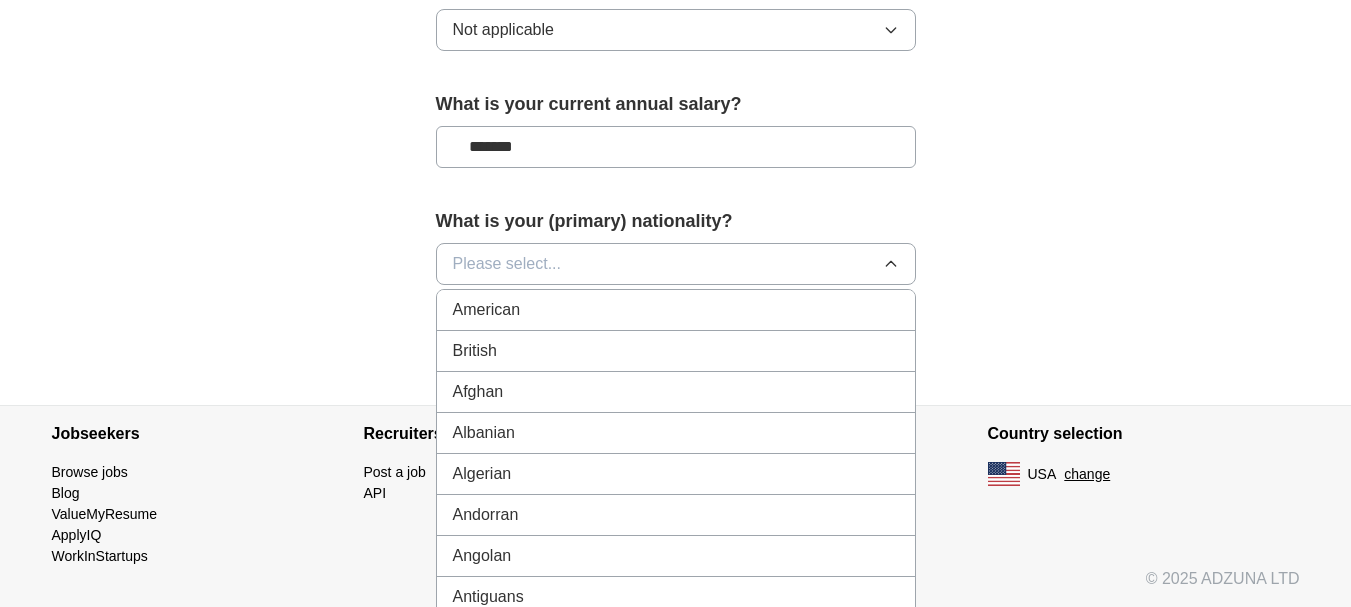 type 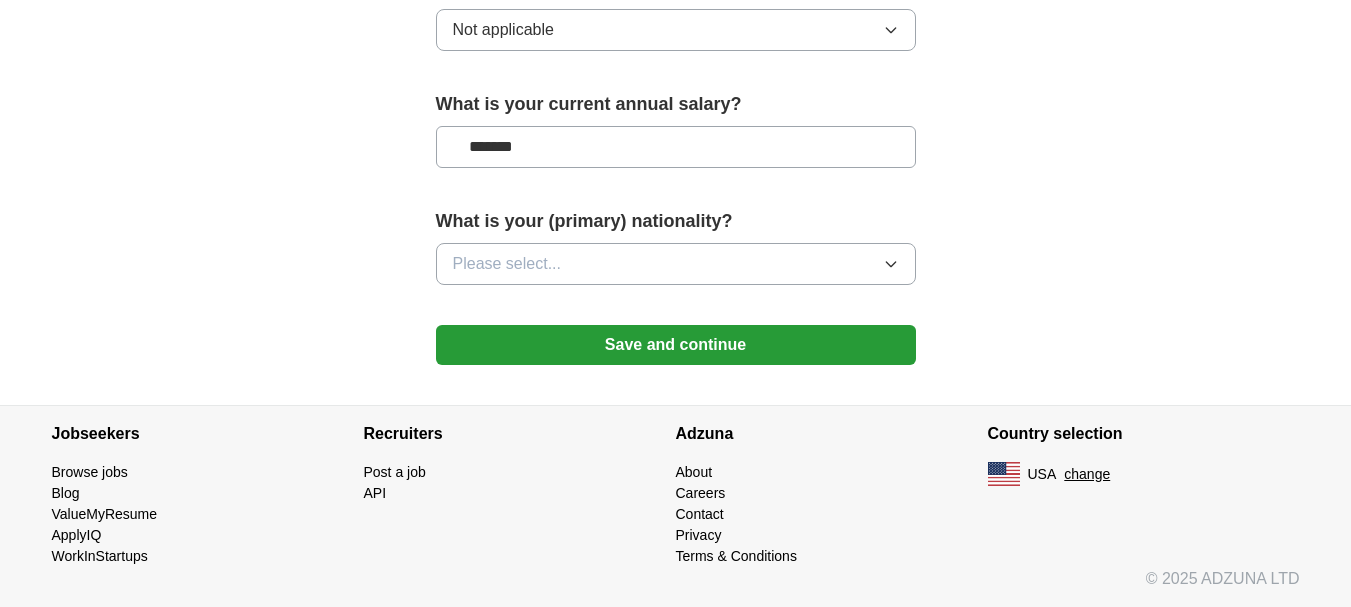 click on "Please select..." at bounding box center (676, 264) 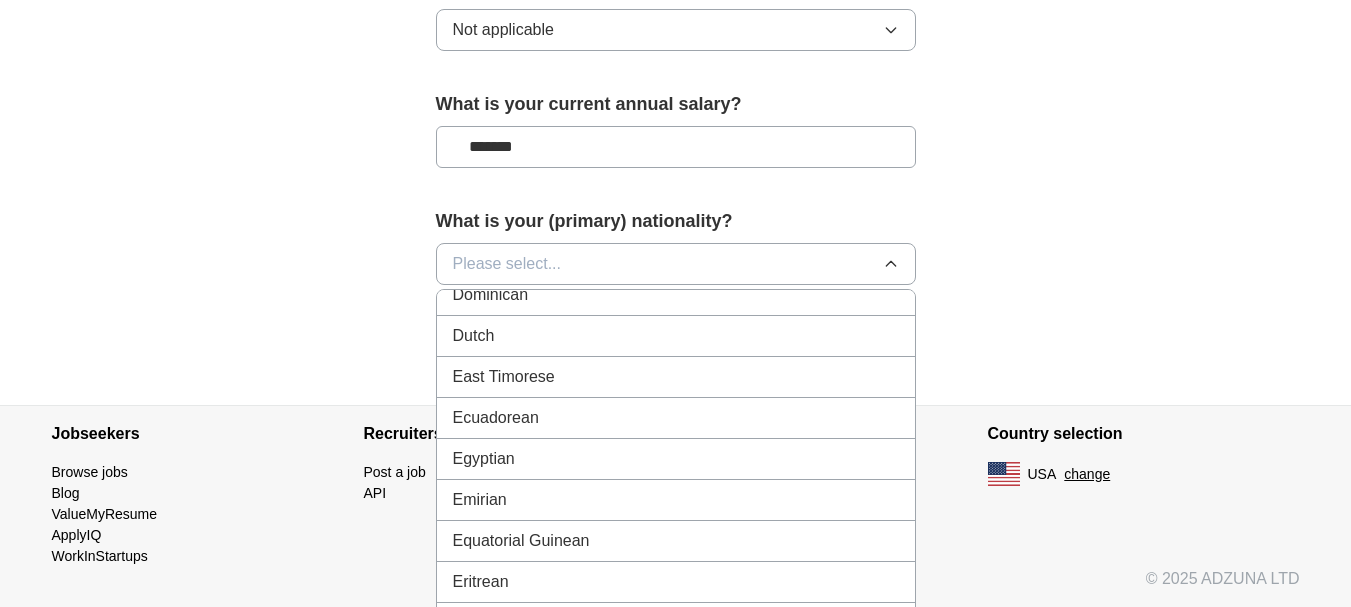 scroll, scrollTop: 2100, scrollLeft: 0, axis: vertical 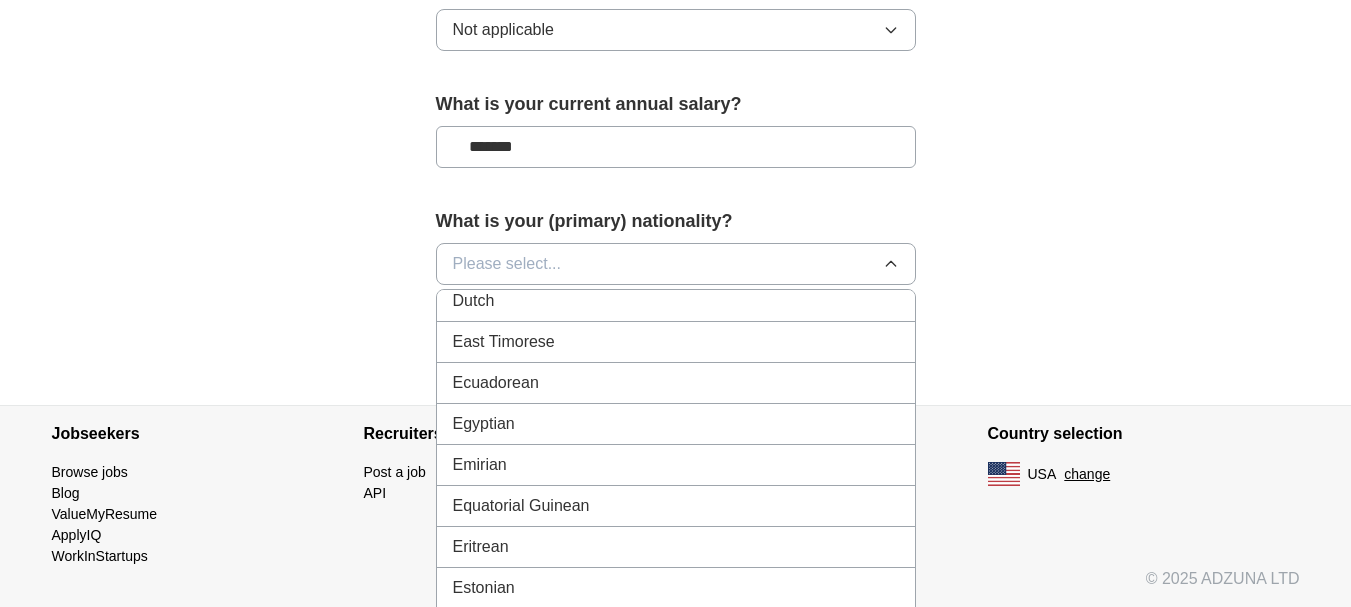 click on "Egyptian" at bounding box center (676, 424) 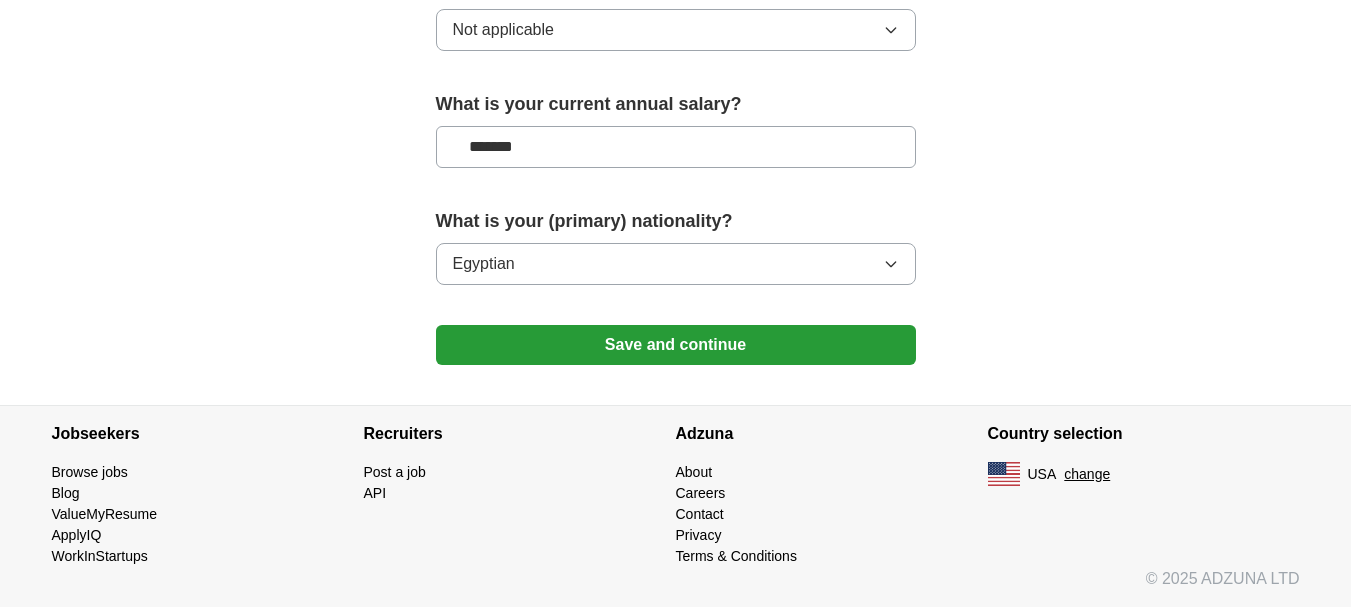 click on "Save and continue" at bounding box center (676, 345) 